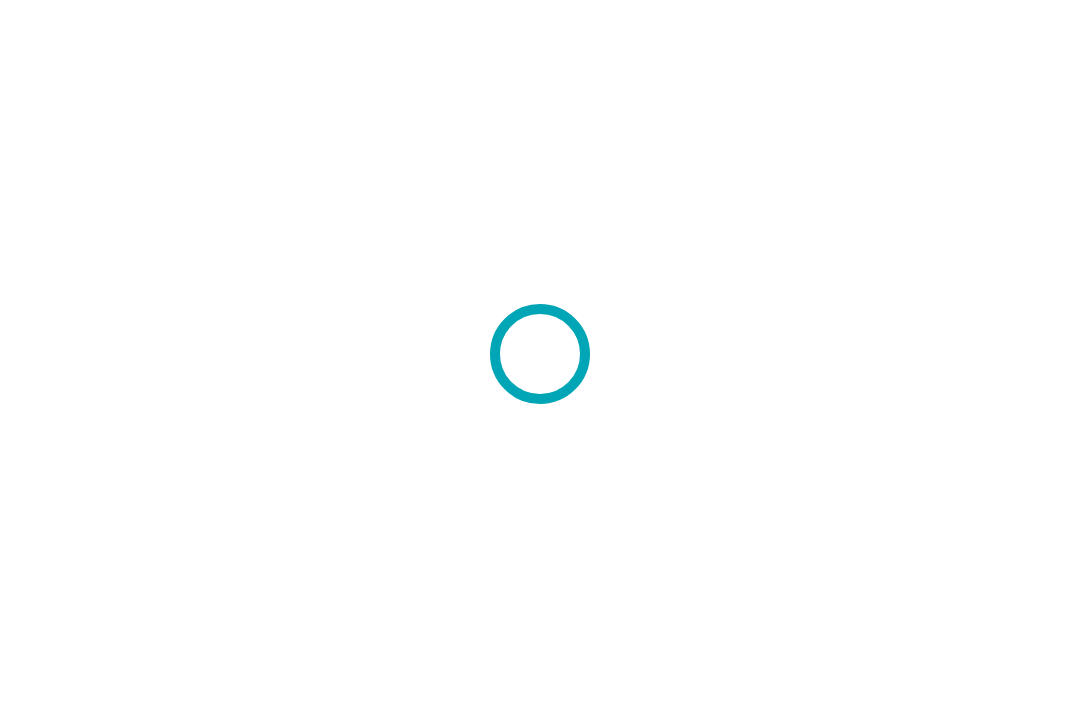 scroll, scrollTop: 0, scrollLeft: 0, axis: both 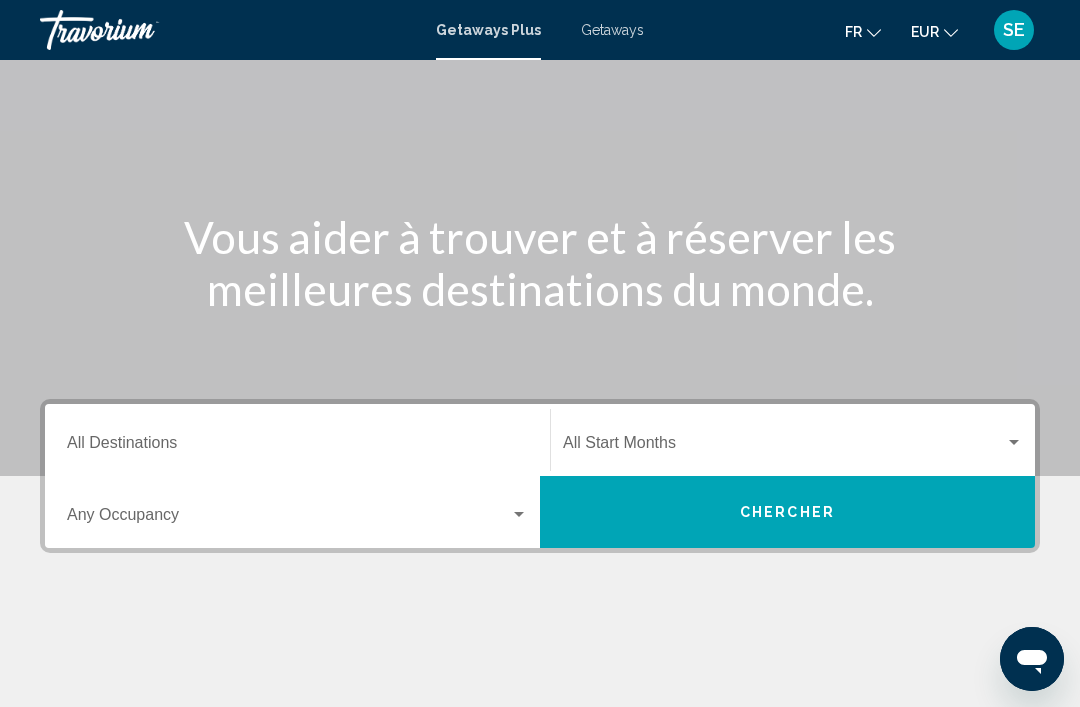 click on "Destination All Destinations" at bounding box center (297, 447) 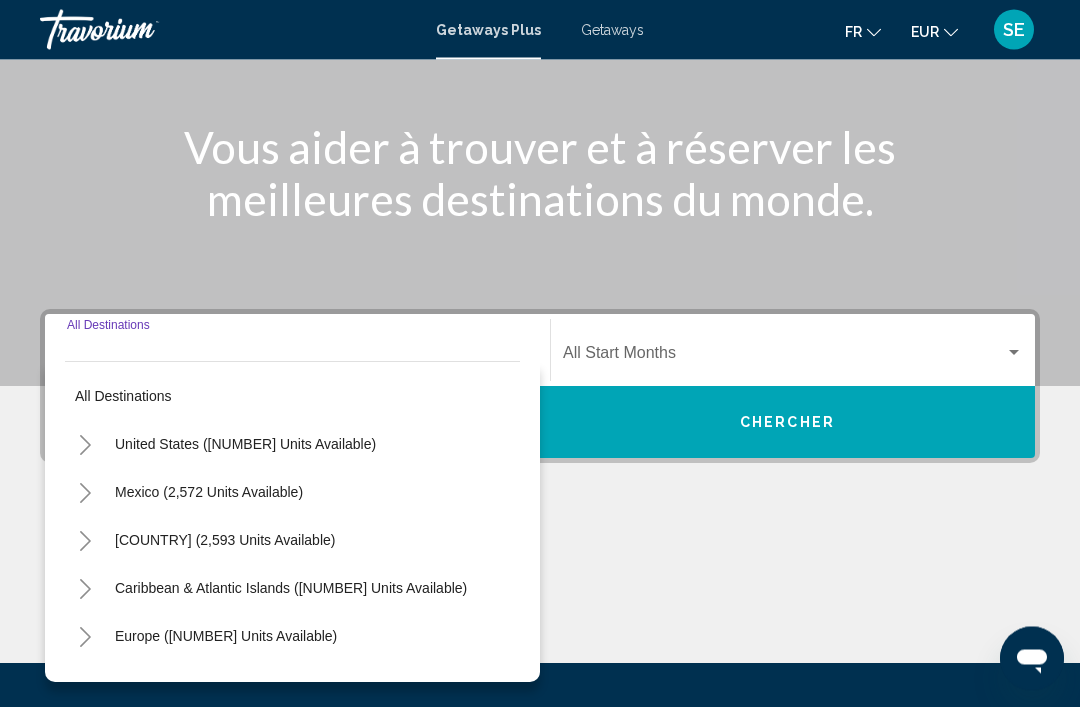 scroll, scrollTop: 351, scrollLeft: 0, axis: vertical 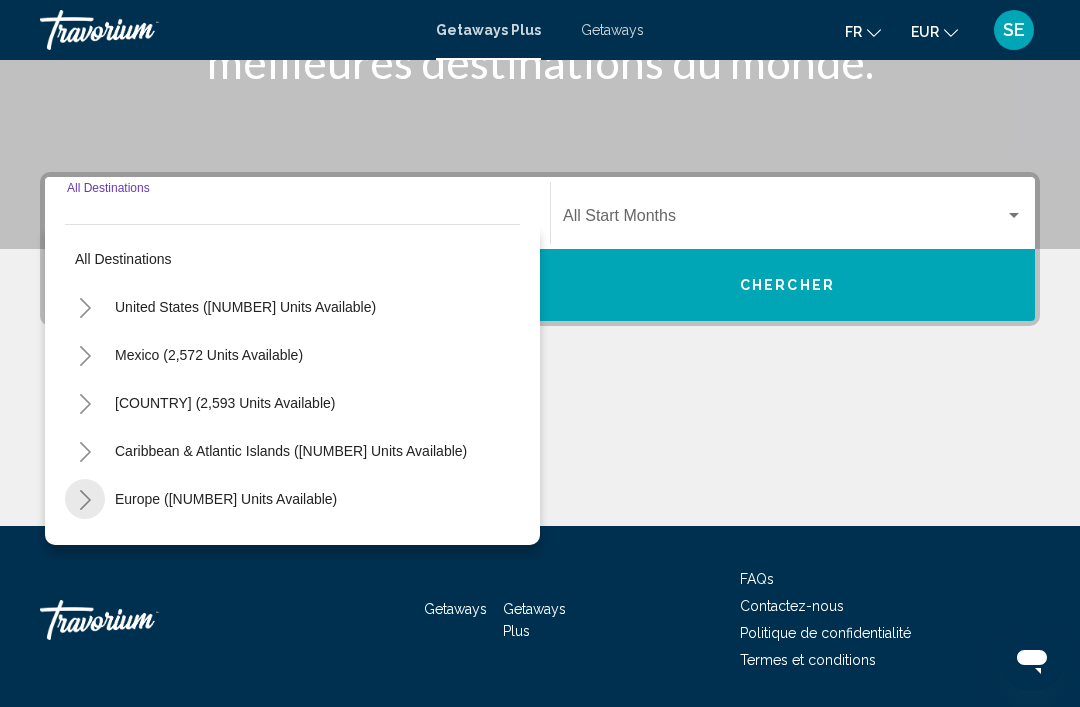 click 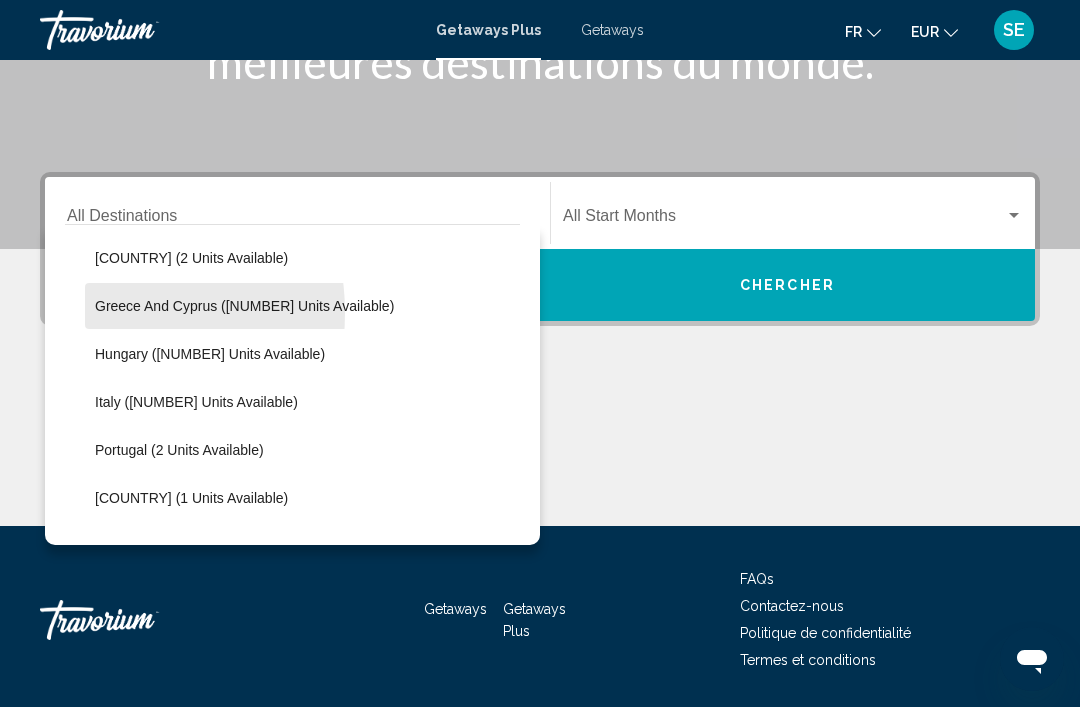 scroll, scrollTop: 536, scrollLeft: 0, axis: vertical 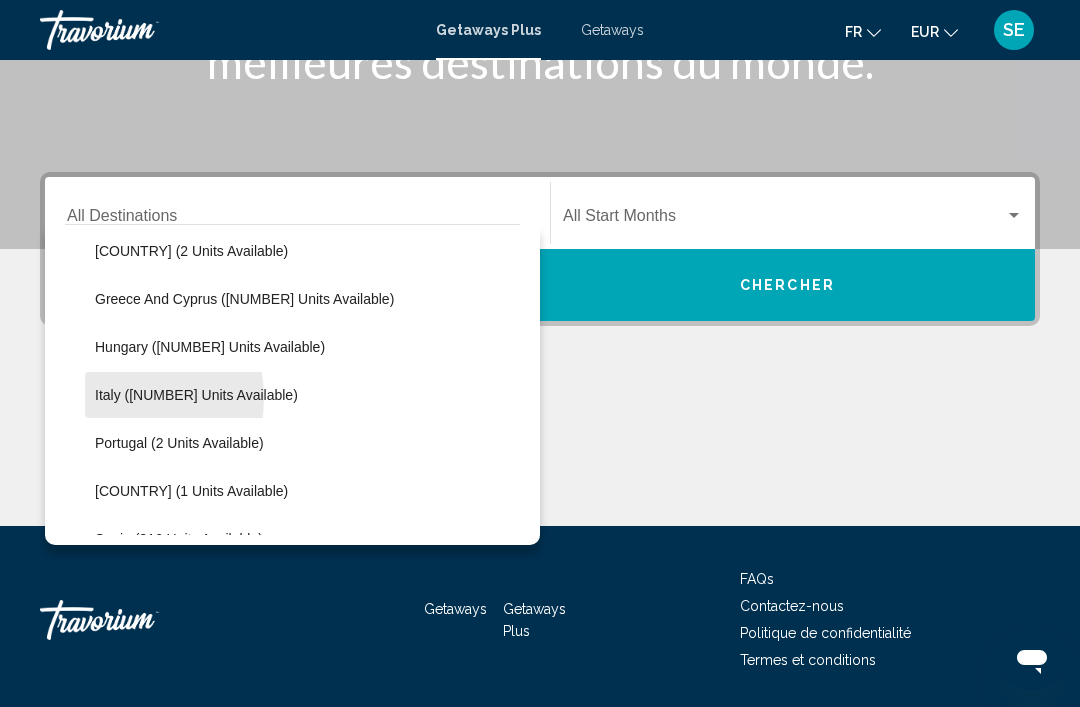 click on "Italy ([NUMBER] units available)" 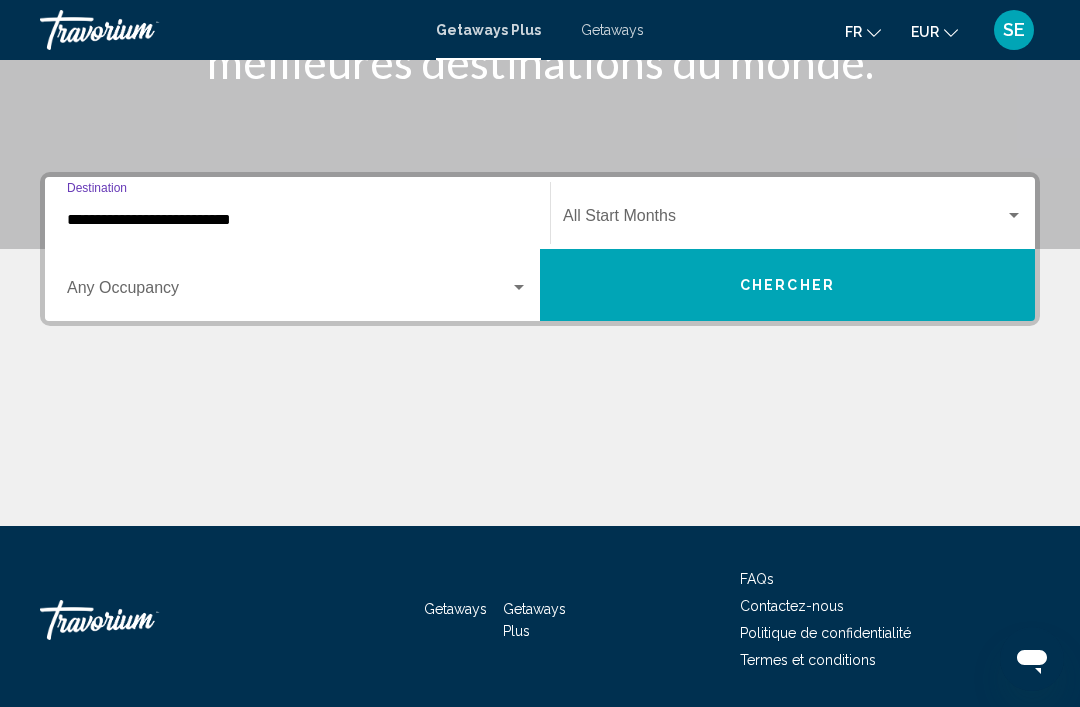click on "**********" at bounding box center [297, 220] 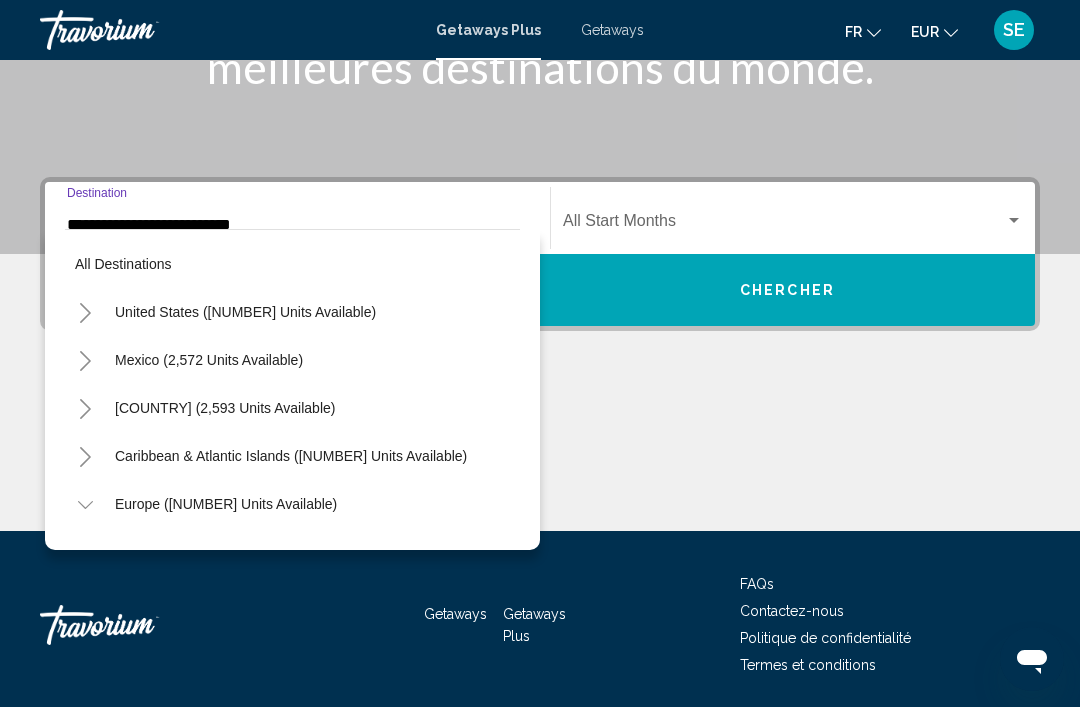 scroll, scrollTop: 551, scrollLeft: 0, axis: vertical 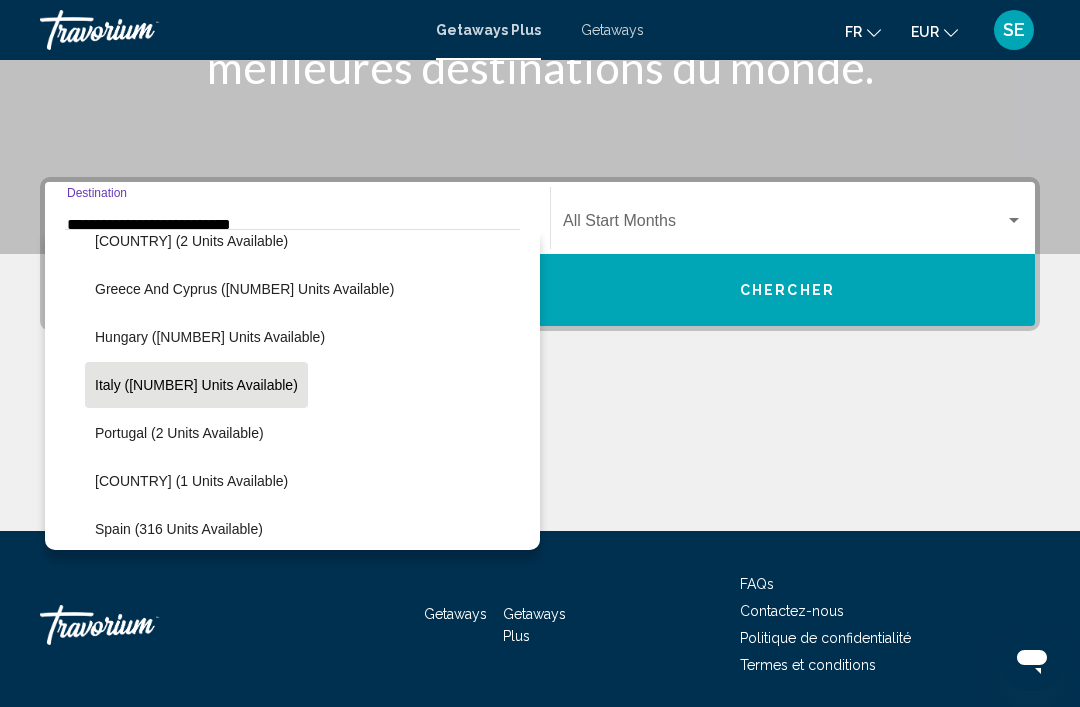 click on "Italy ([NUMBER] units available)" 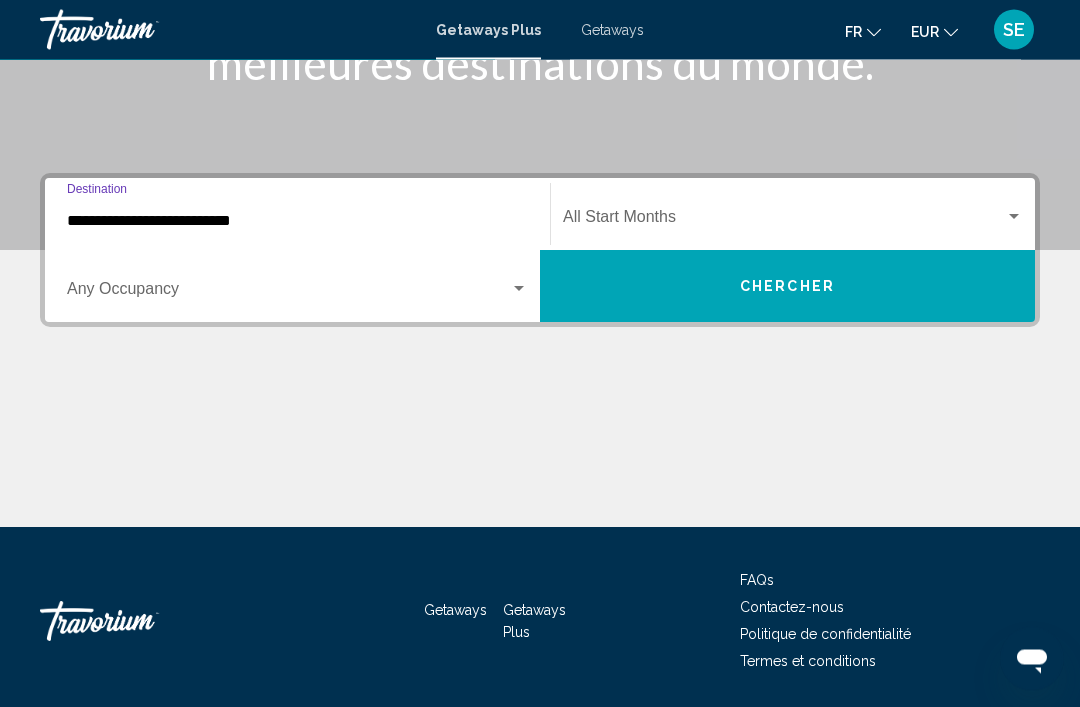 scroll, scrollTop: 350, scrollLeft: 0, axis: vertical 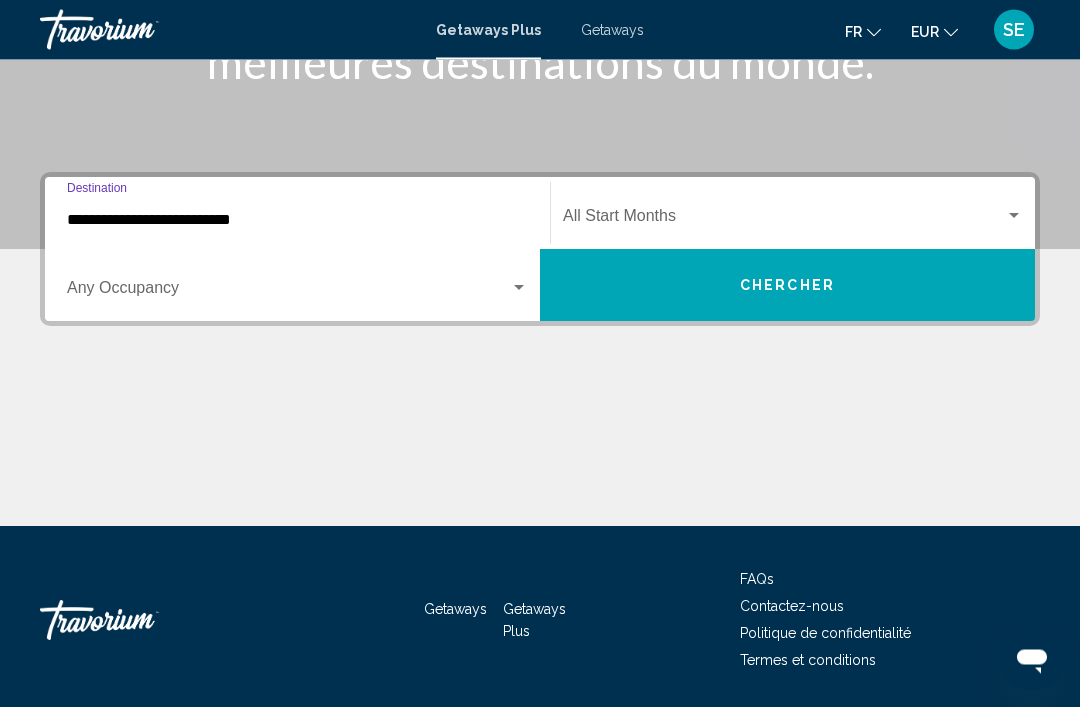click on "**********" at bounding box center [297, 221] 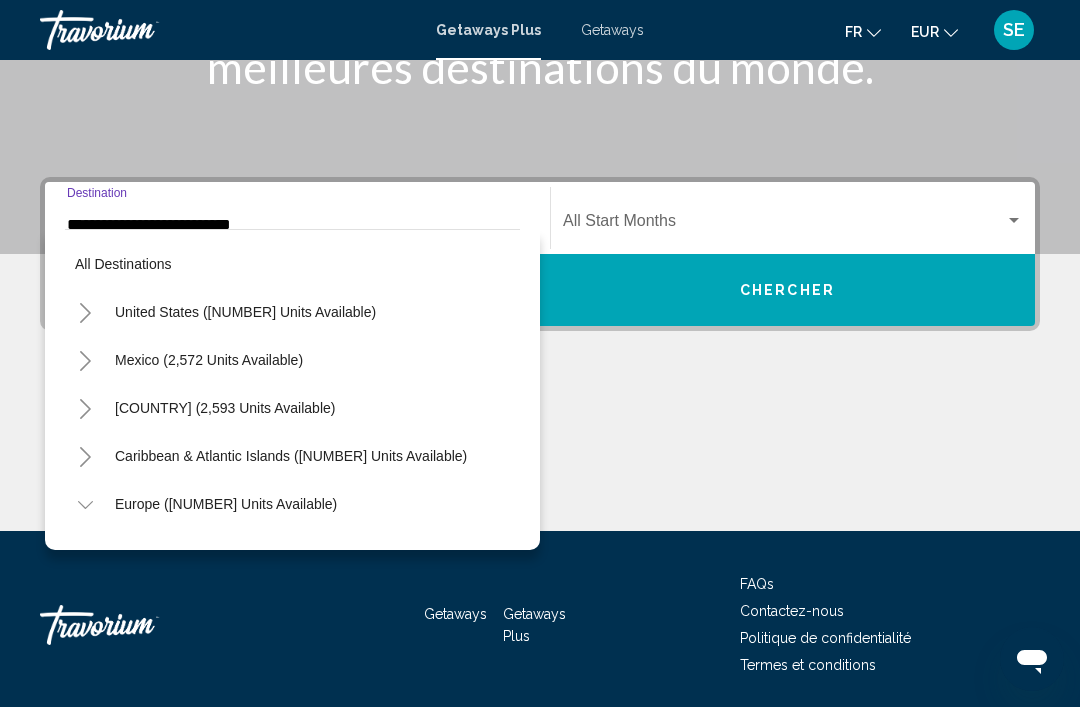 scroll, scrollTop: 551, scrollLeft: 0, axis: vertical 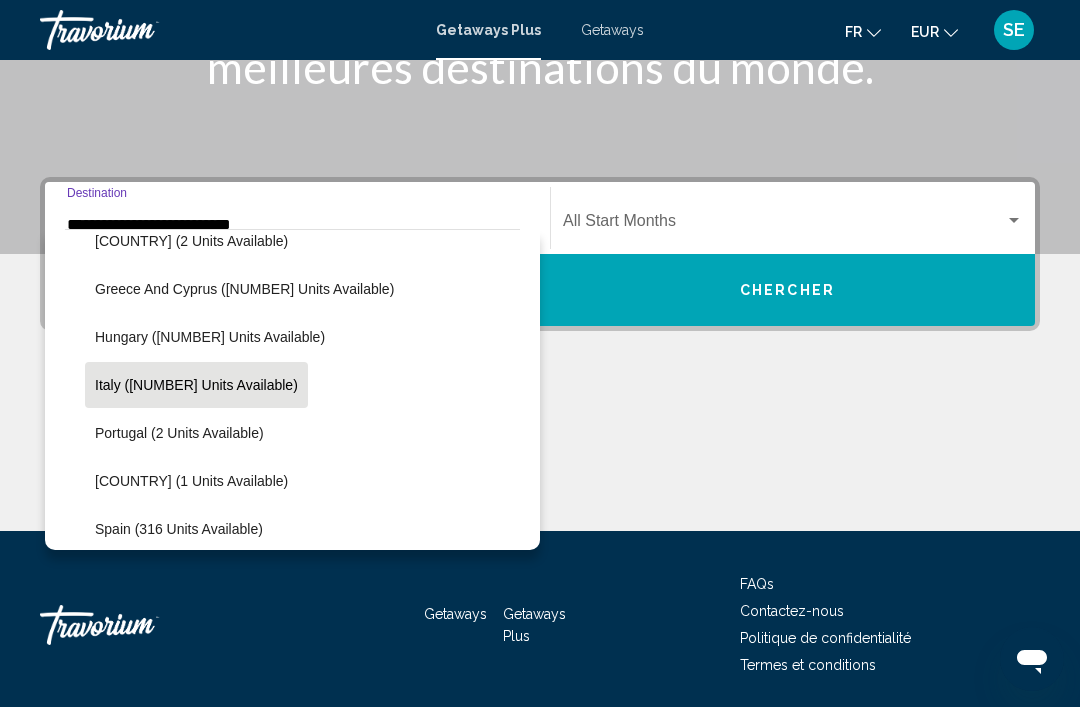 click on "Italy ([NUMBER] units available)" 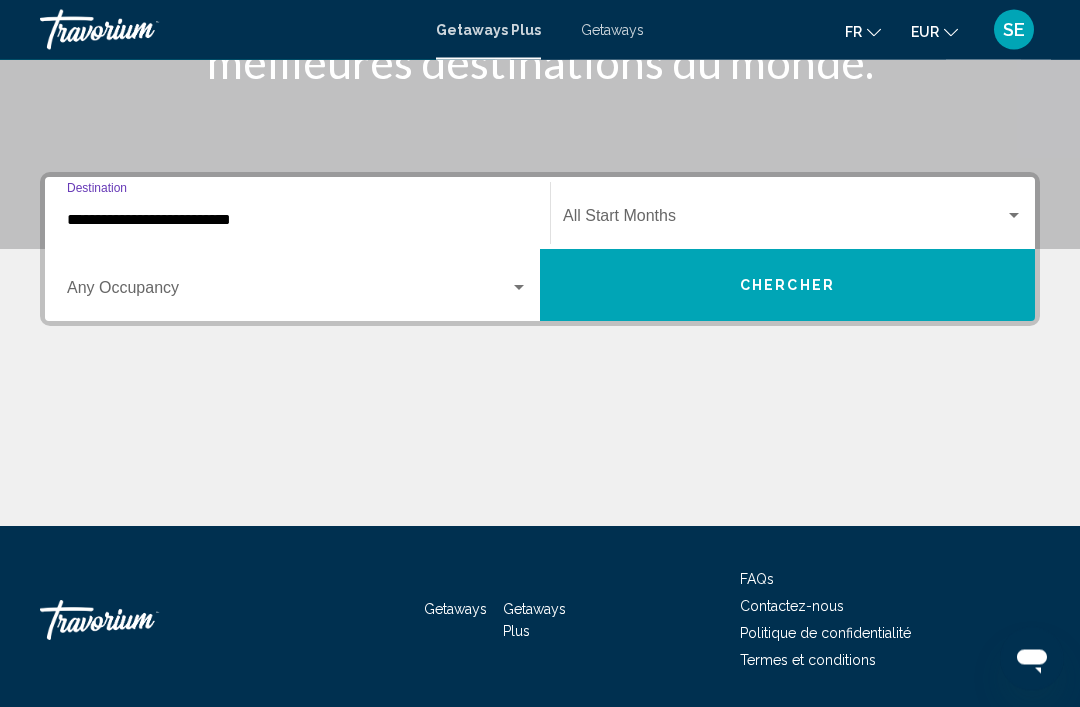 scroll, scrollTop: 351, scrollLeft: 0, axis: vertical 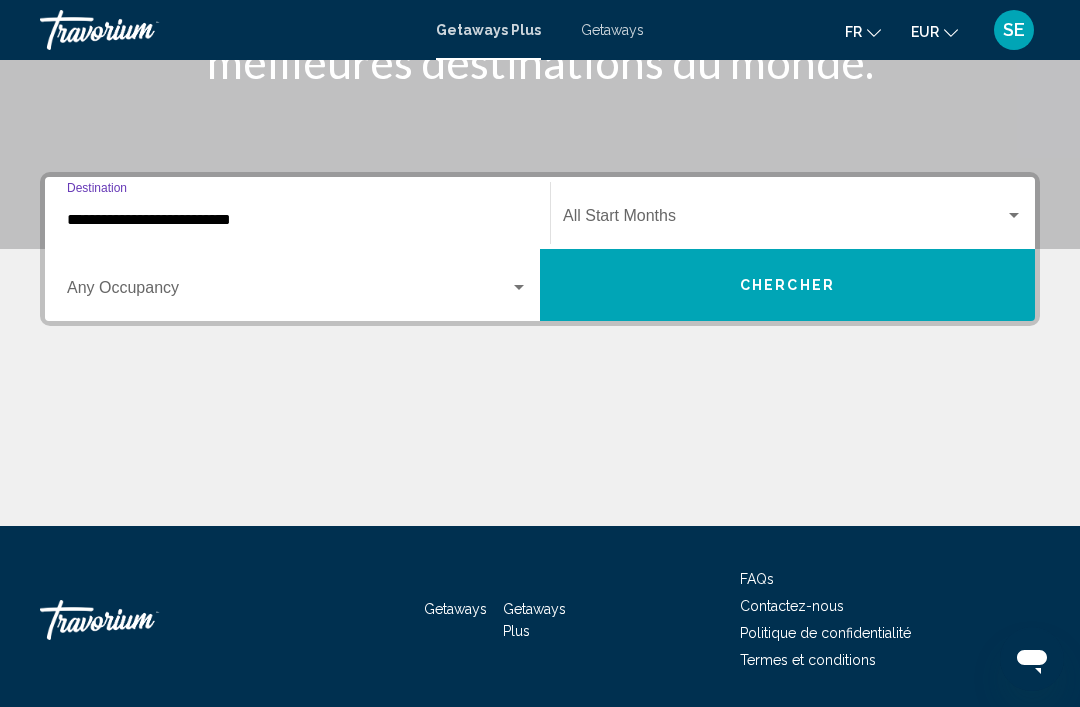 click at bounding box center [288, 292] 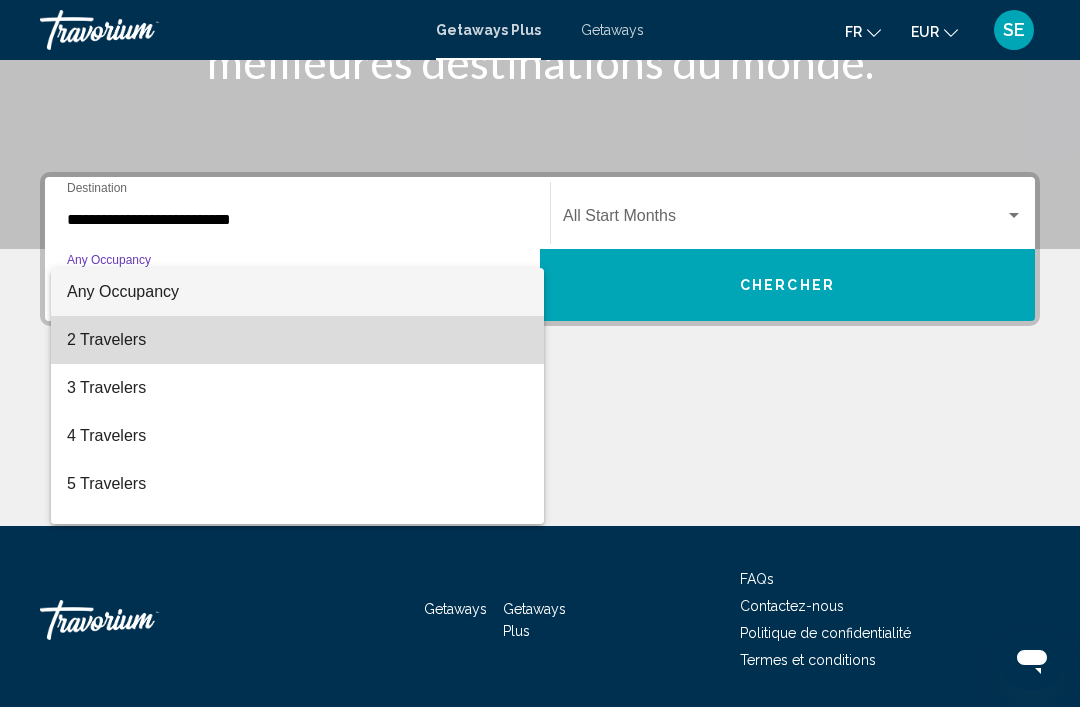 click on "2 Travelers" at bounding box center [297, 340] 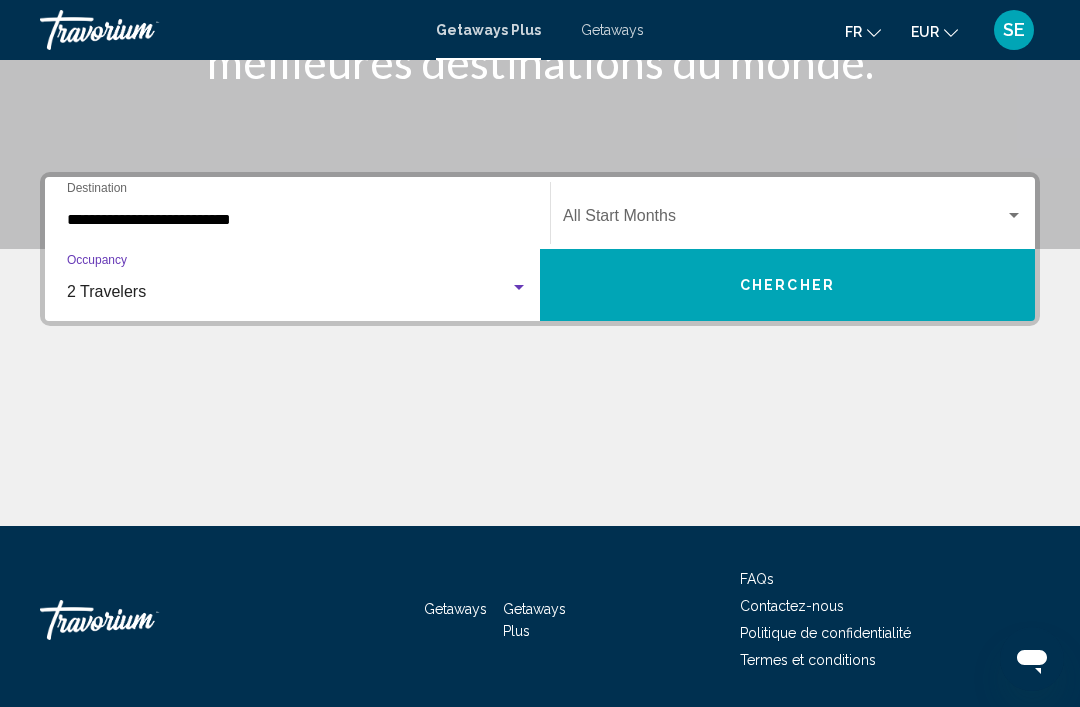 click at bounding box center (784, 220) 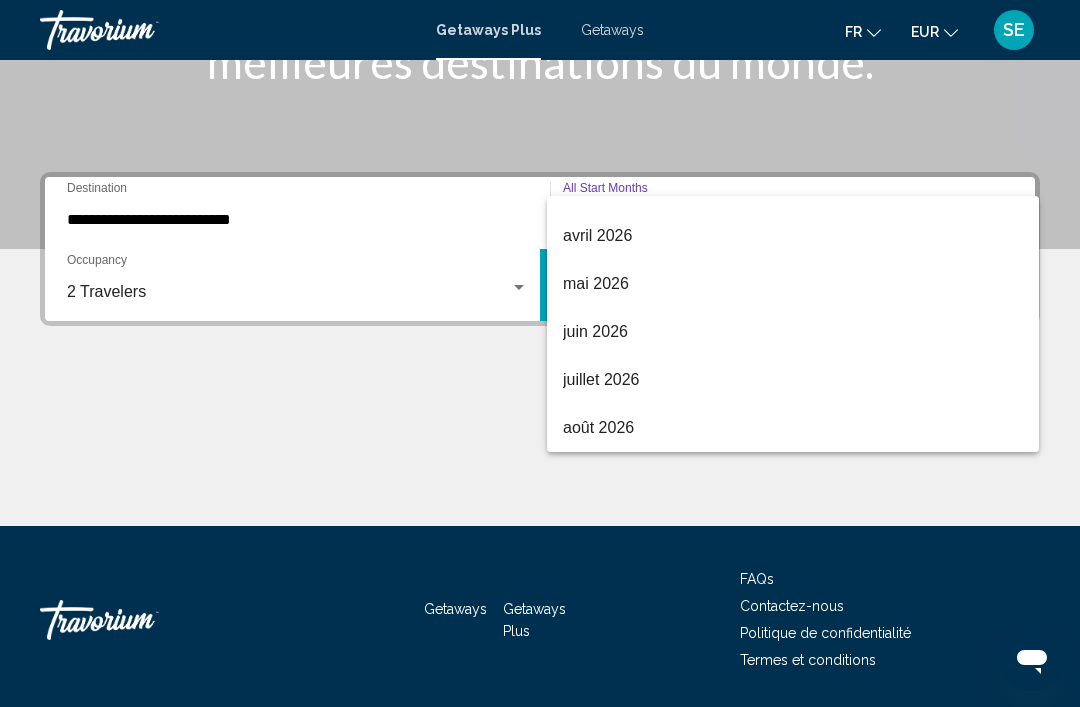 scroll, scrollTop: 416, scrollLeft: 0, axis: vertical 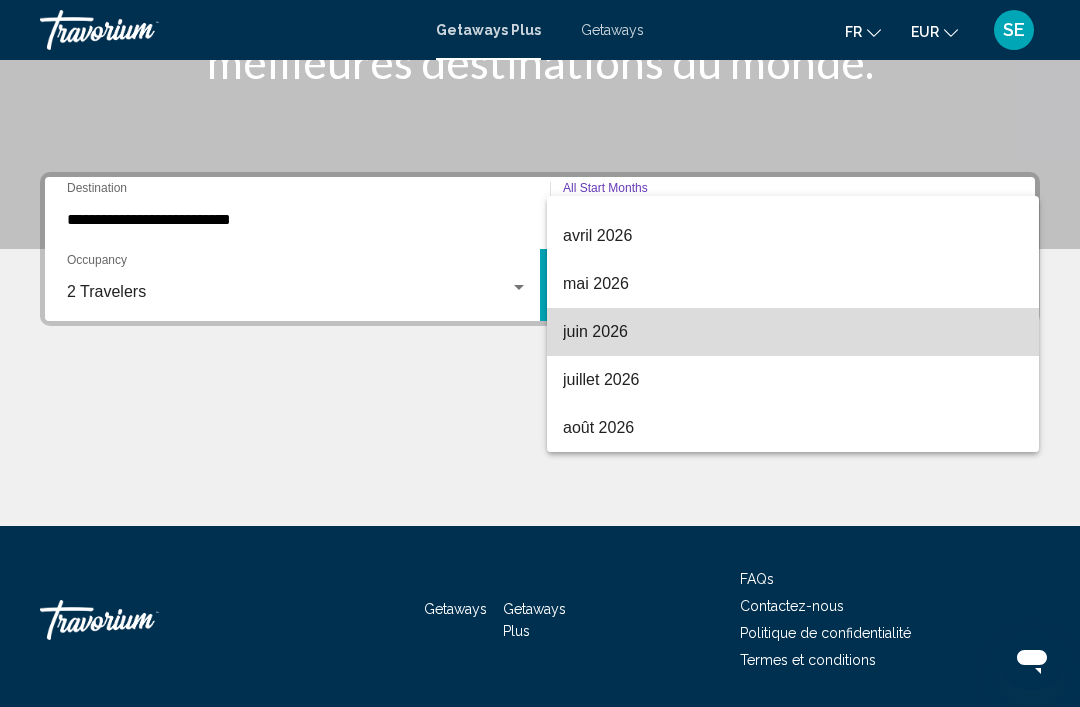 click on "juin 2026" at bounding box center [793, 332] 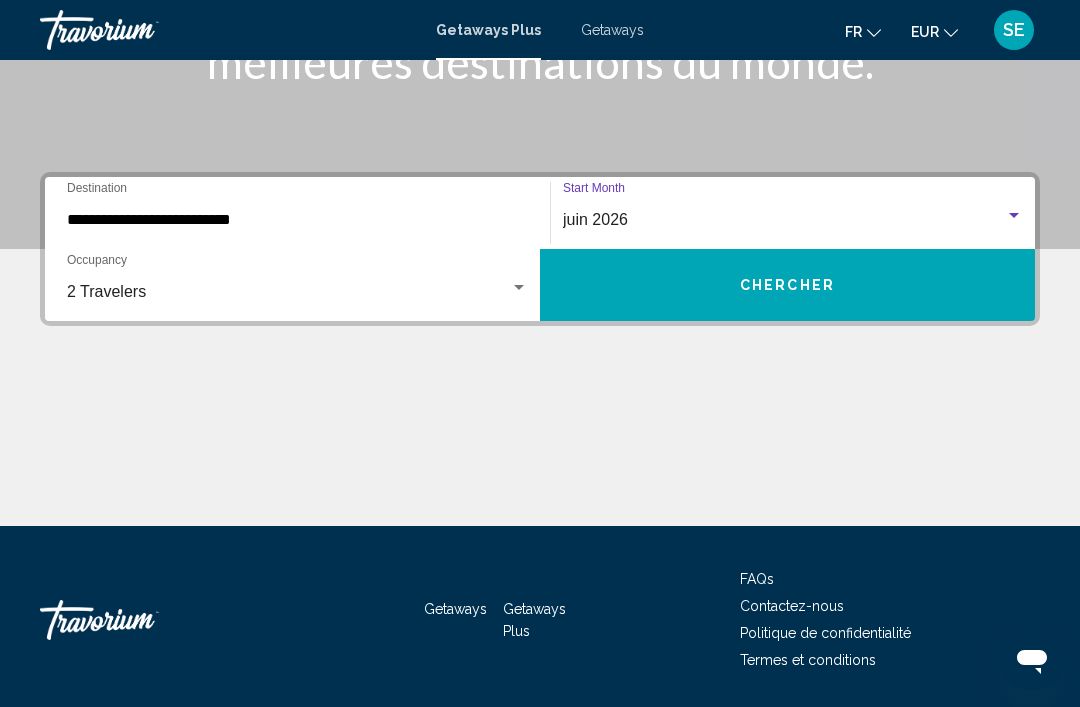 click on "Chercher" at bounding box center (787, 285) 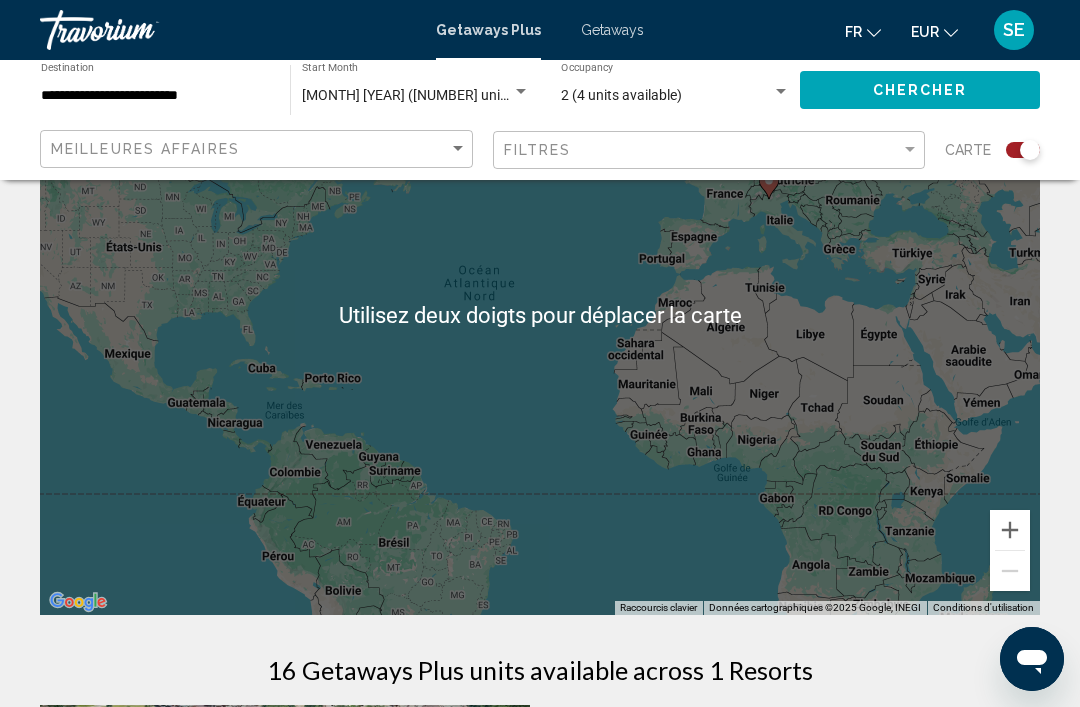 scroll, scrollTop: 191, scrollLeft: 0, axis: vertical 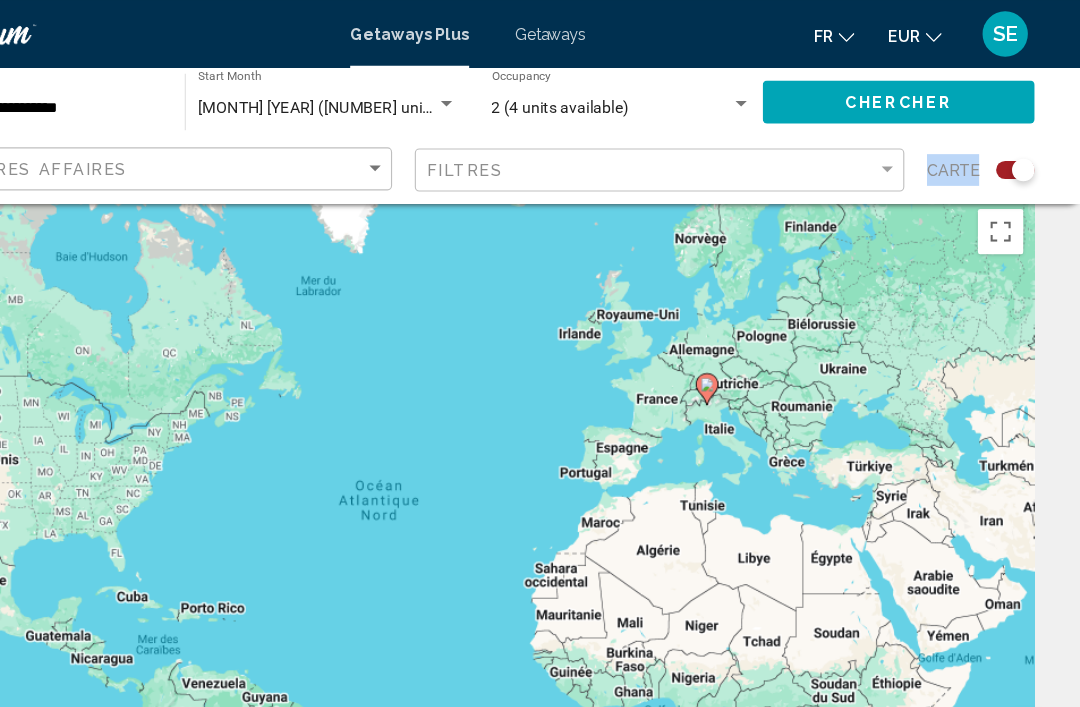 click on "Meilleures affaires Filtres Carte" 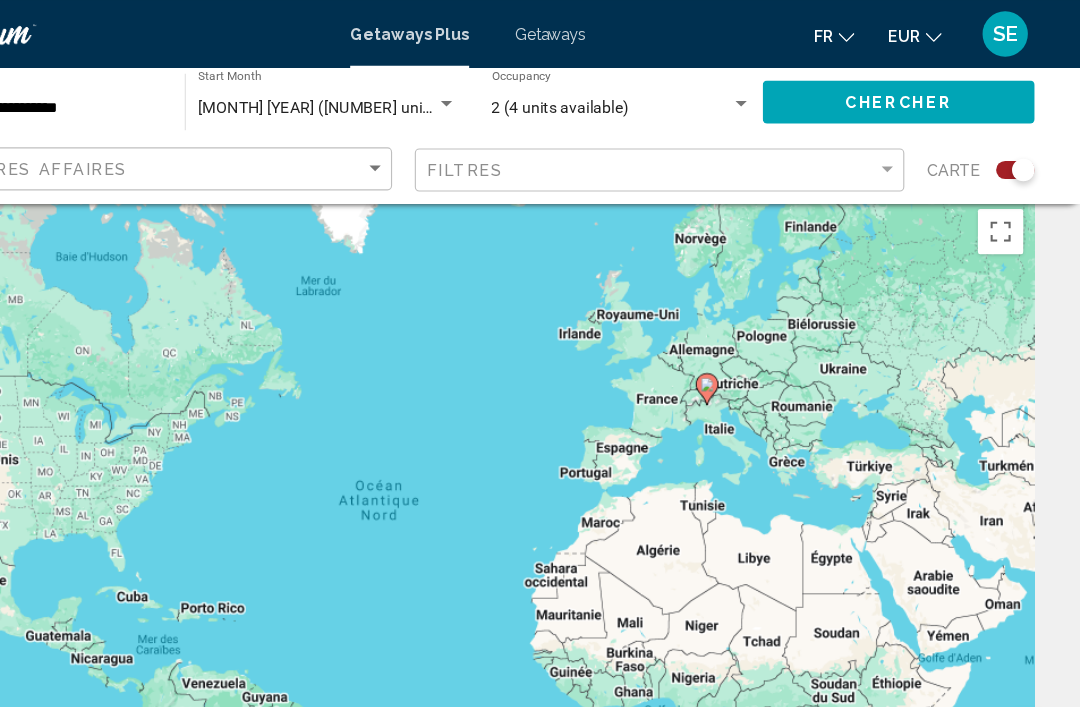click 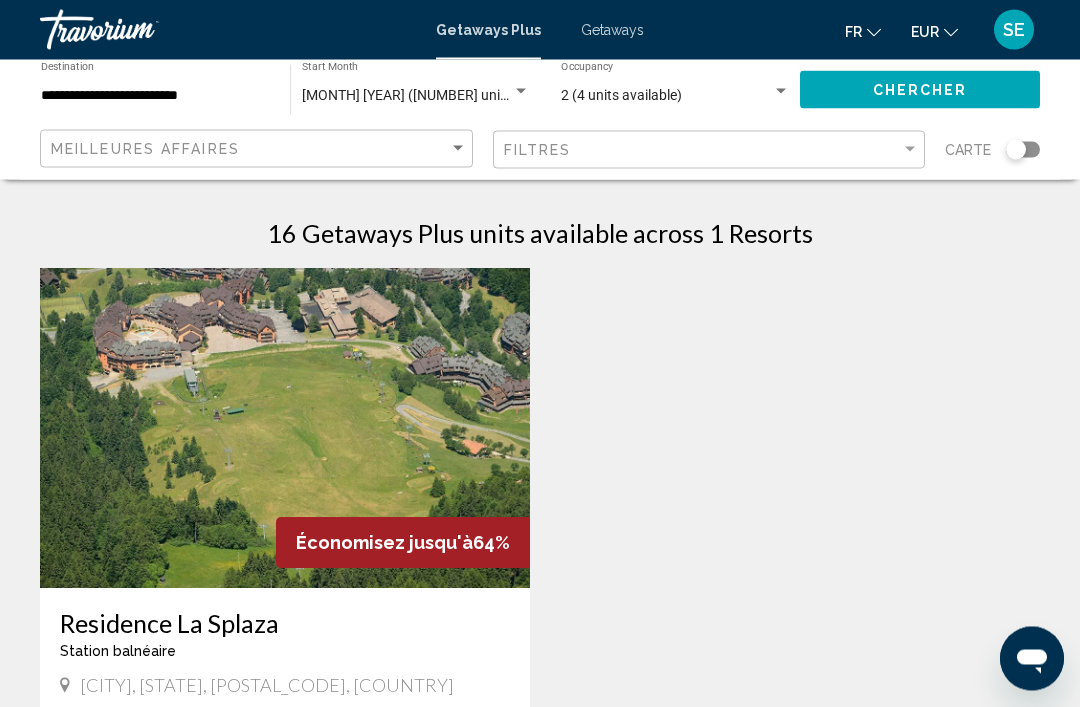 scroll, scrollTop: 0, scrollLeft: 0, axis: both 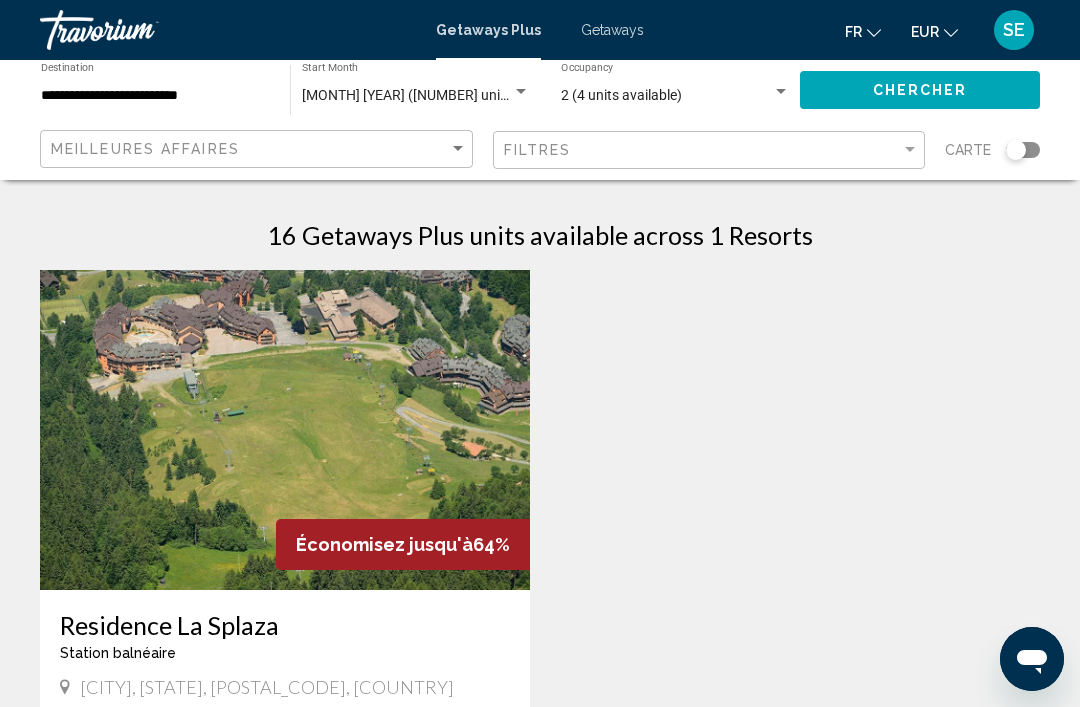 click on "**********" at bounding box center (155, 96) 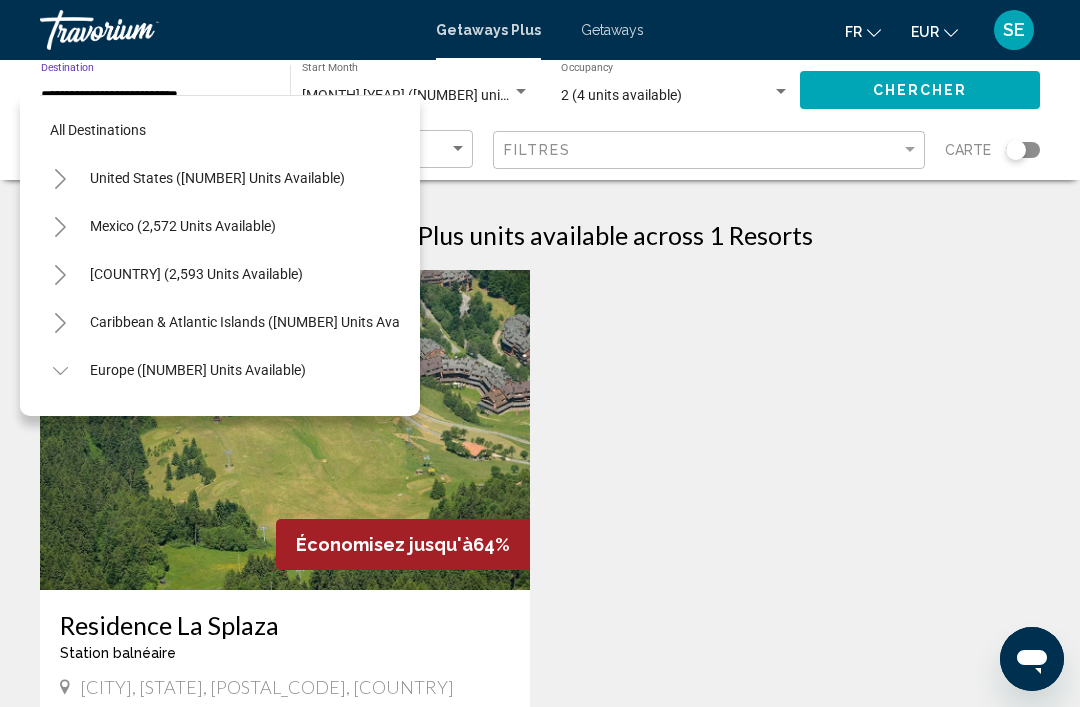 scroll, scrollTop: 551, scrollLeft: 0, axis: vertical 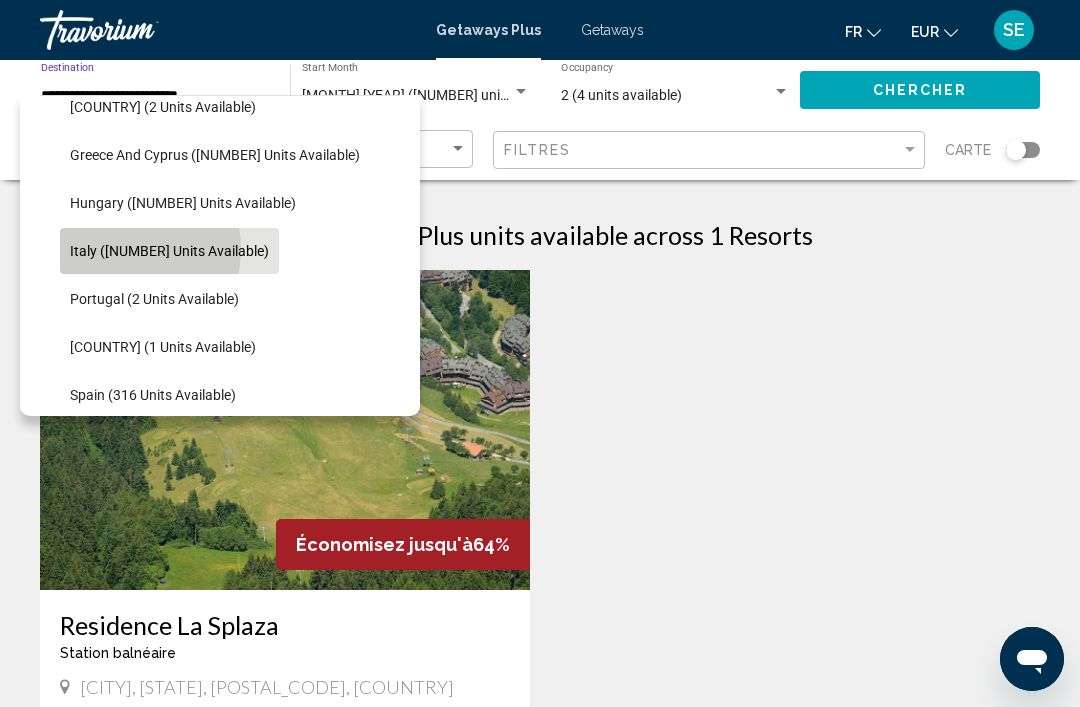 click on "Italy ([NUMBER] units available)" 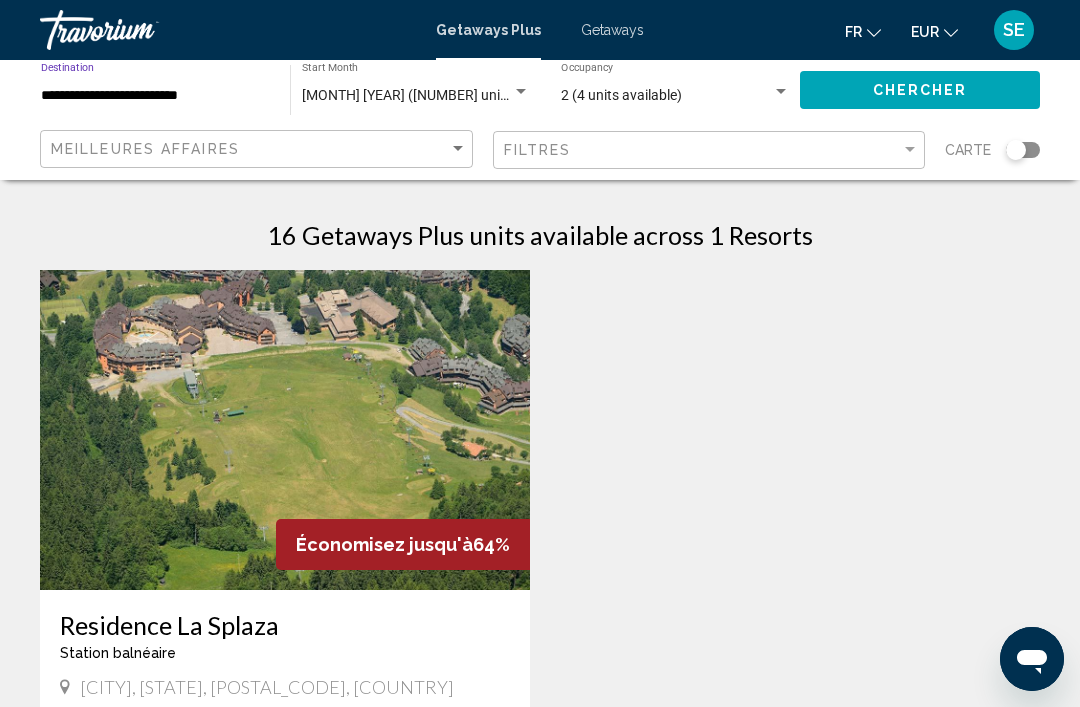 click at bounding box center [521, 92] 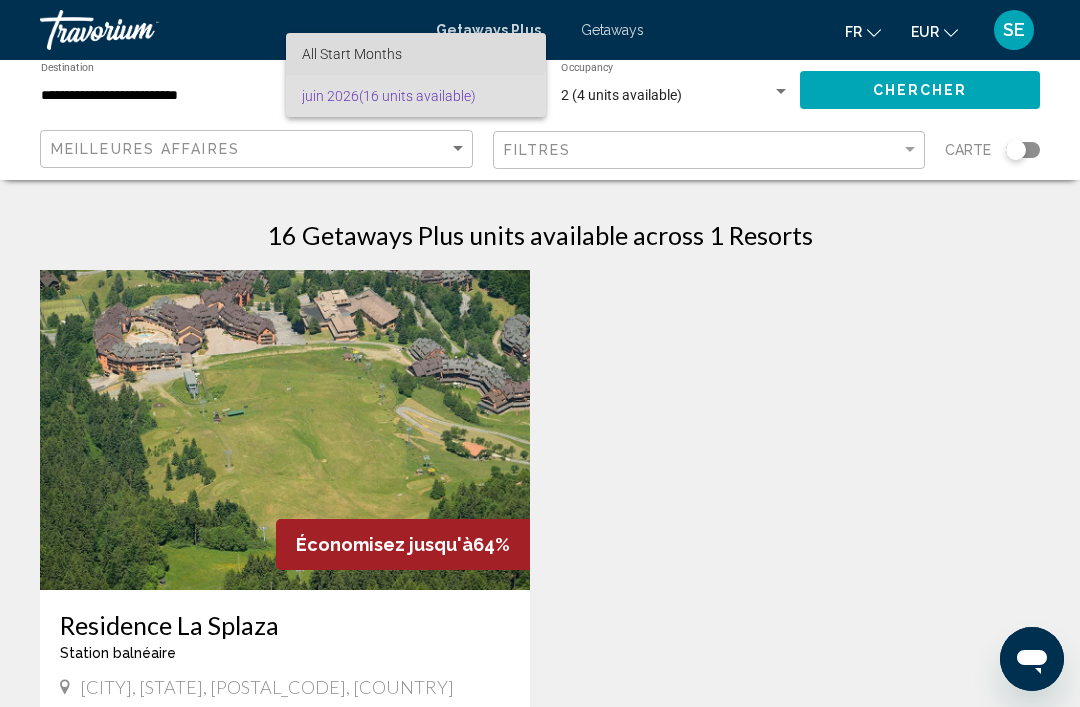 click on "All Start Months" at bounding box center [416, 54] 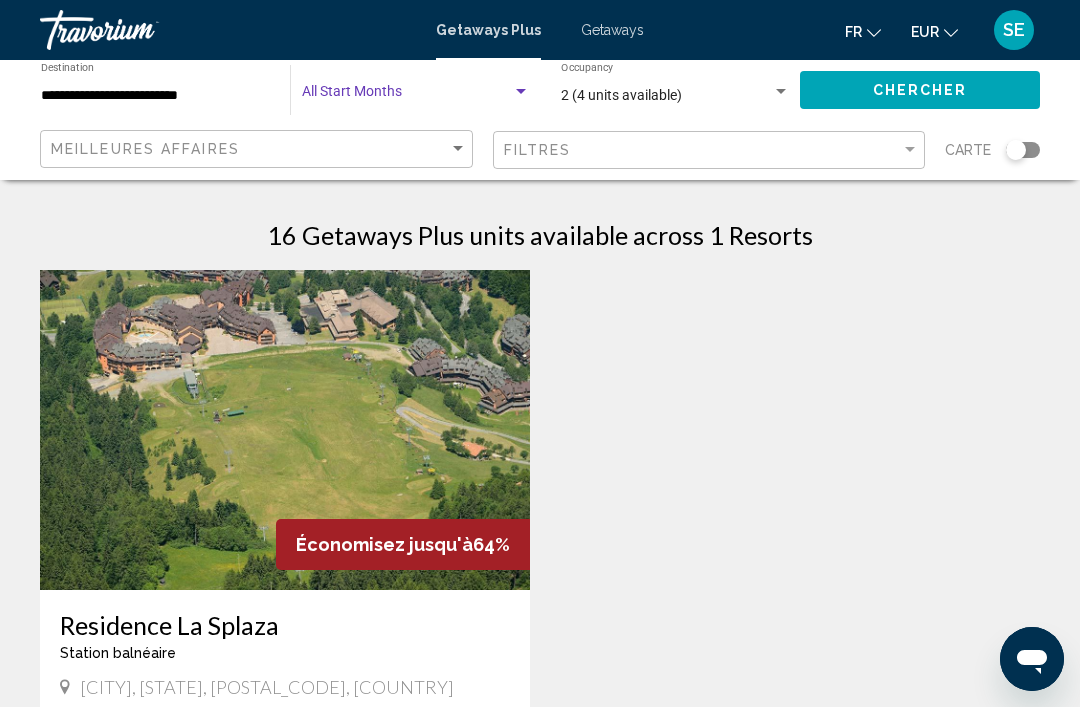 click at bounding box center [407, 96] 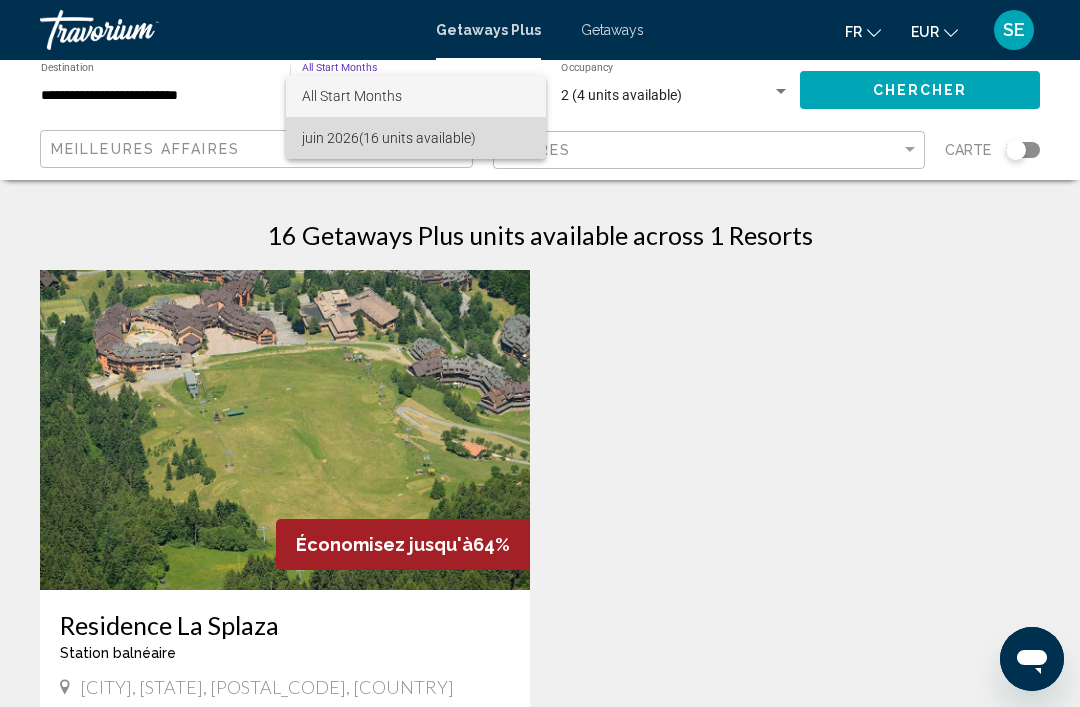 click on "[MONTH] [YEAR]  ([NUMBER] units available)" at bounding box center [416, 138] 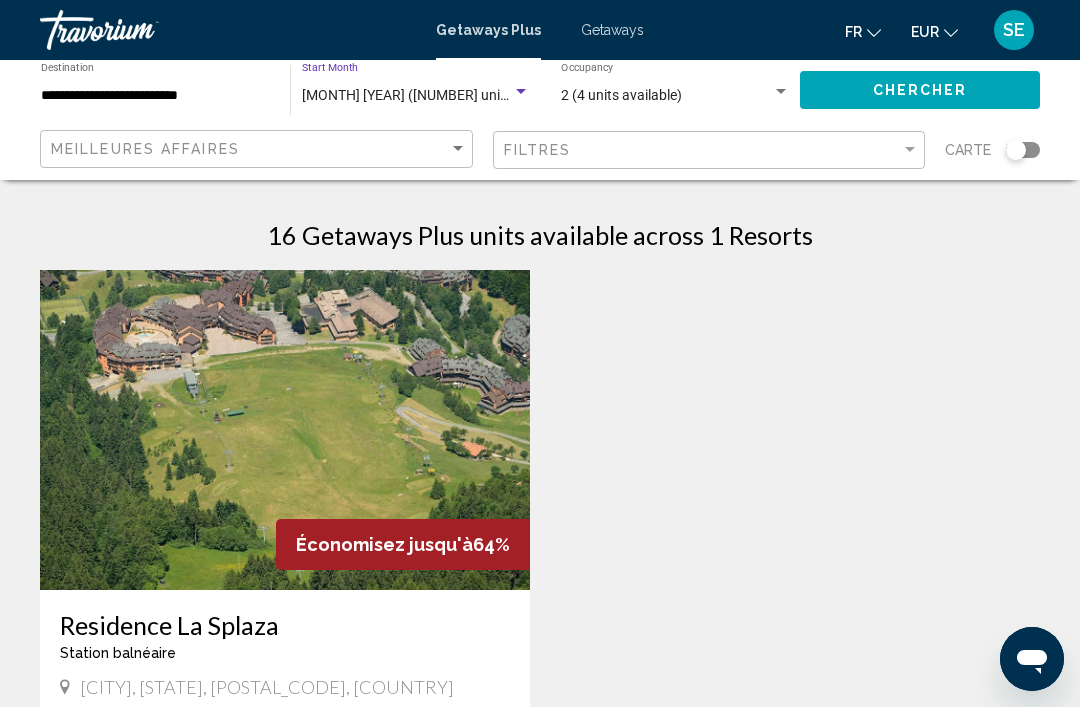 click on "[MONTH] [YEAR] ([NUMBER] units available)" at bounding box center [438, 95] 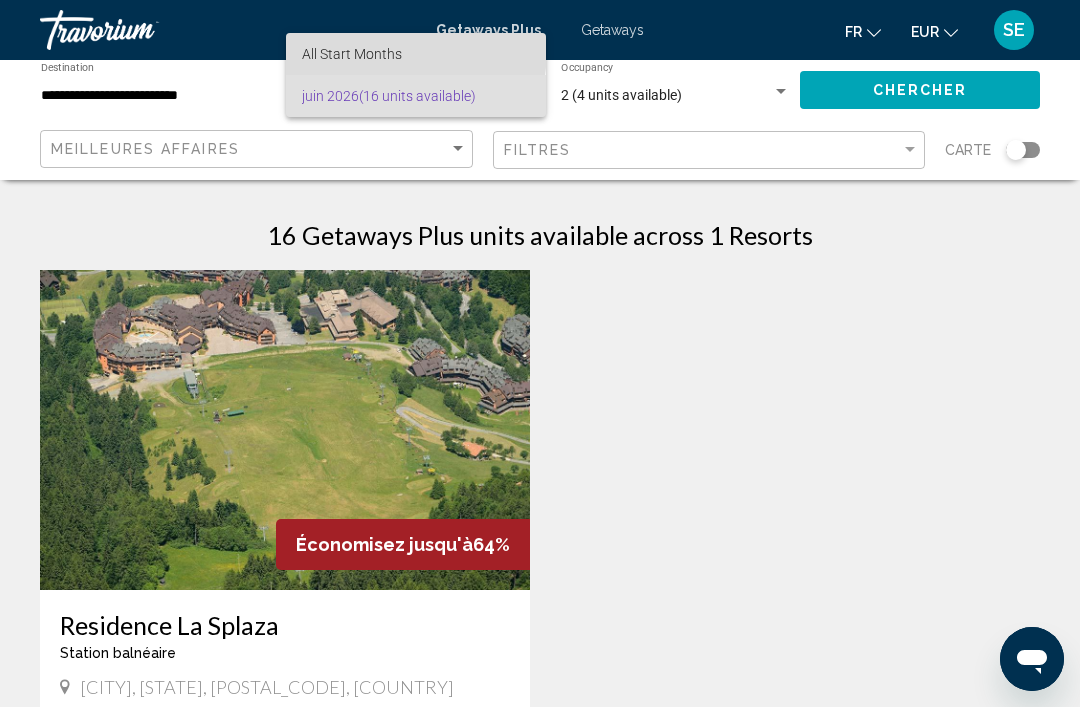 click on "All Start Months" at bounding box center [352, 54] 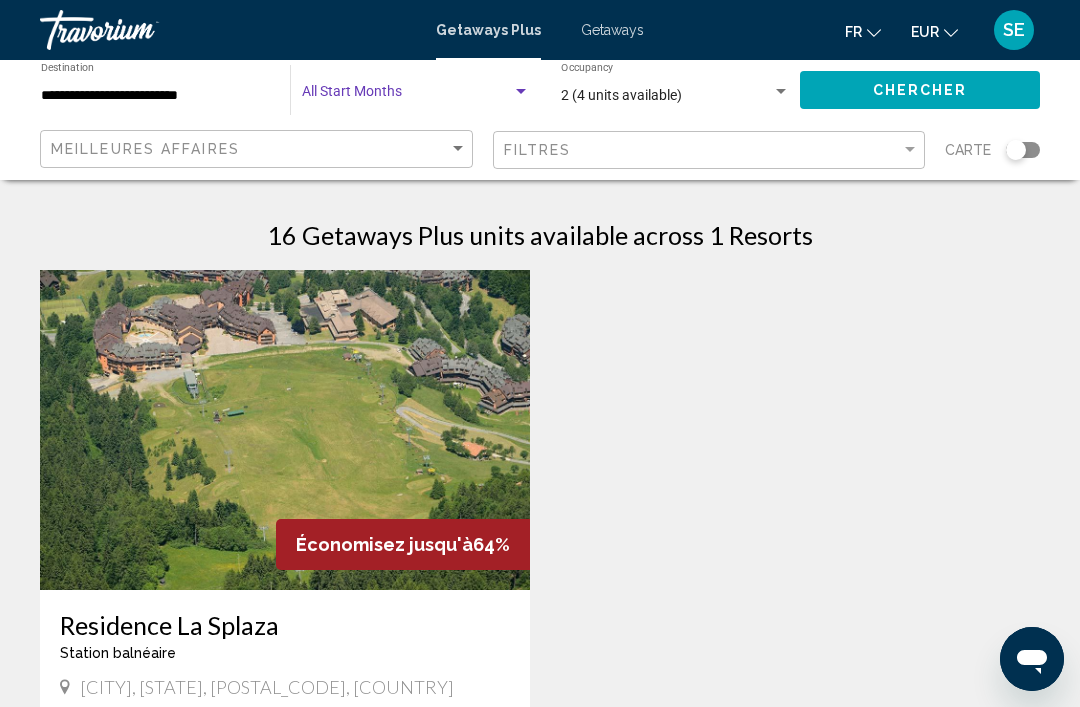 click on "Chercher" 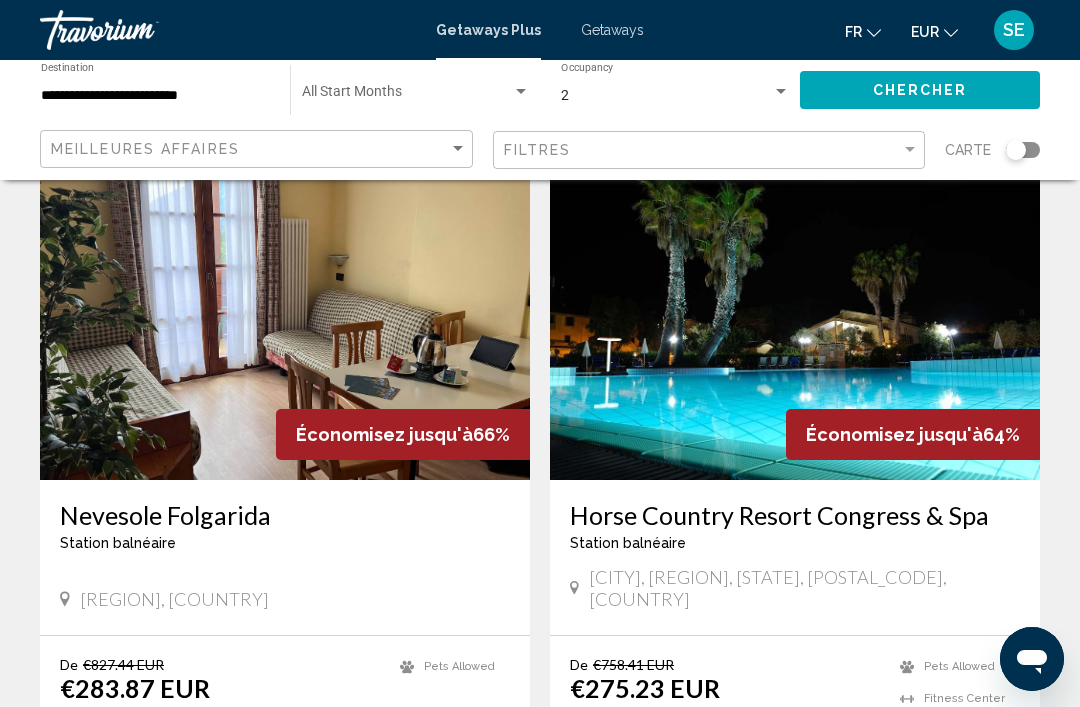 scroll, scrollTop: 2156, scrollLeft: 0, axis: vertical 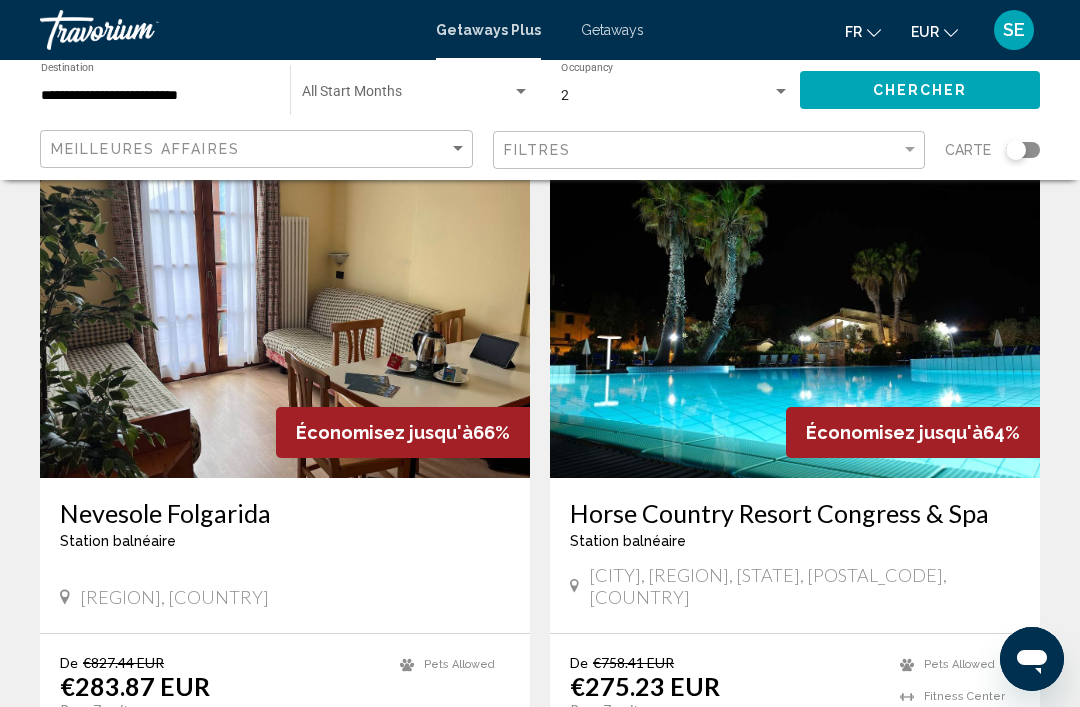 click at bounding box center [795, 318] 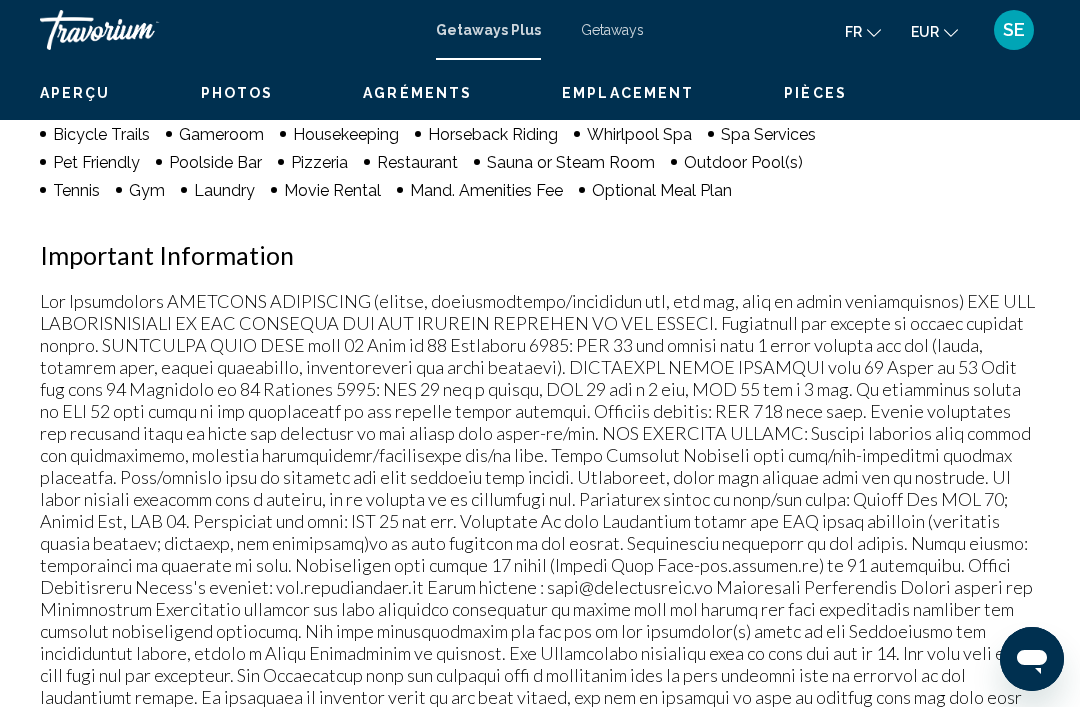 scroll, scrollTop: 0, scrollLeft: 0, axis: both 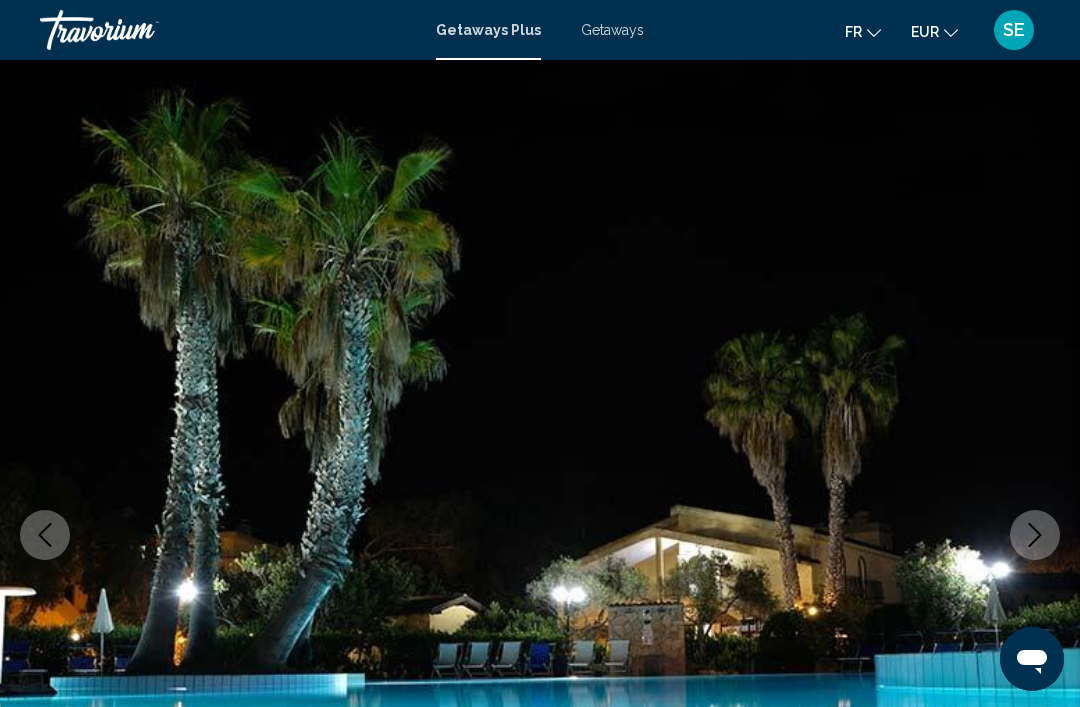 click 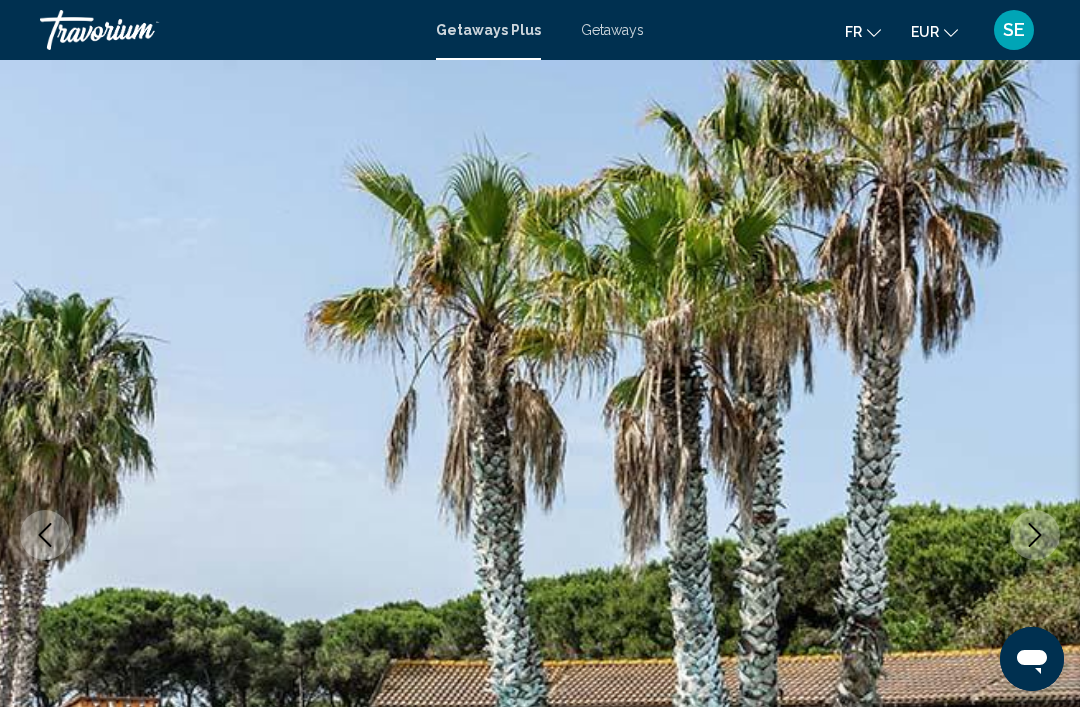 click at bounding box center (1035, 535) 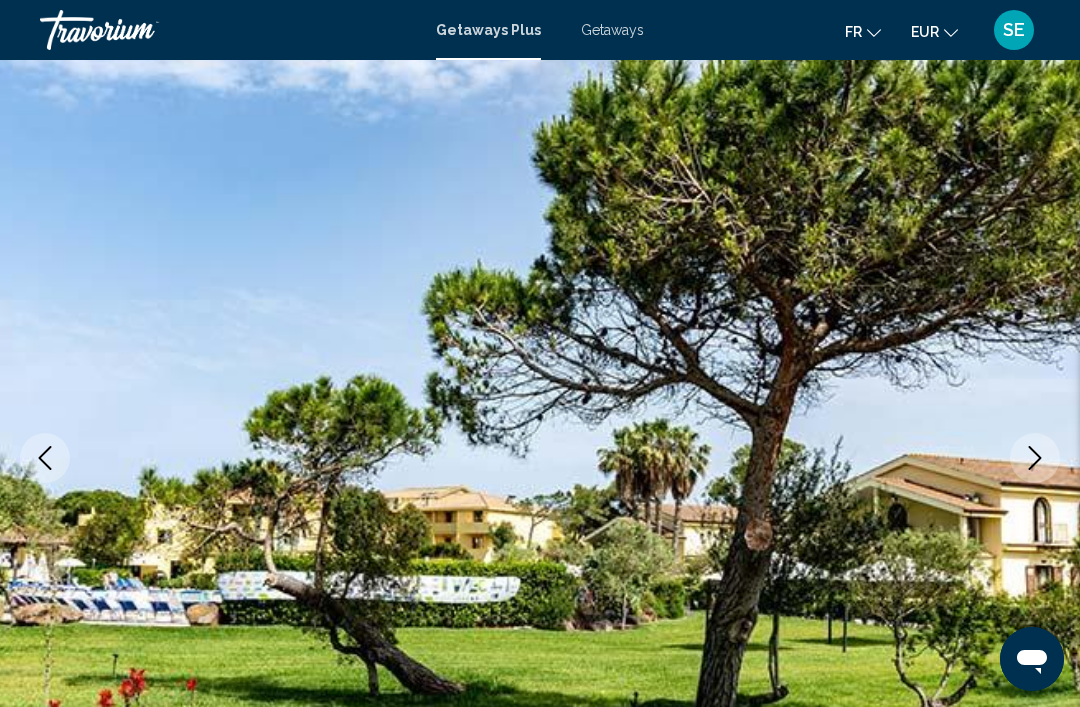 scroll, scrollTop: 90, scrollLeft: 0, axis: vertical 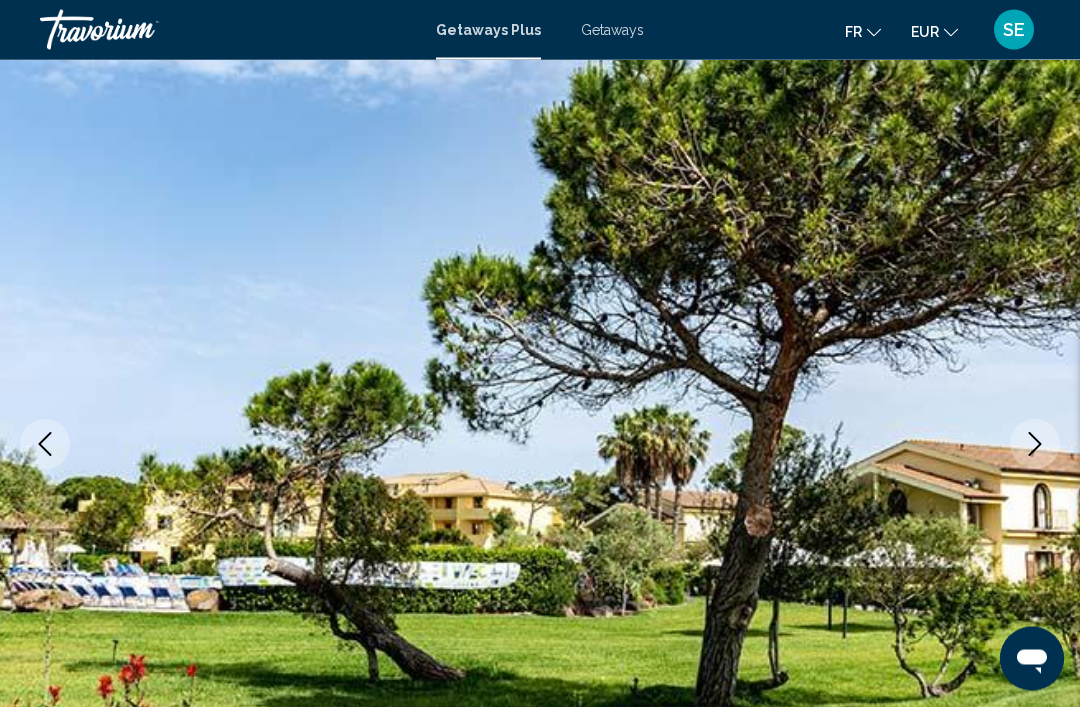 click 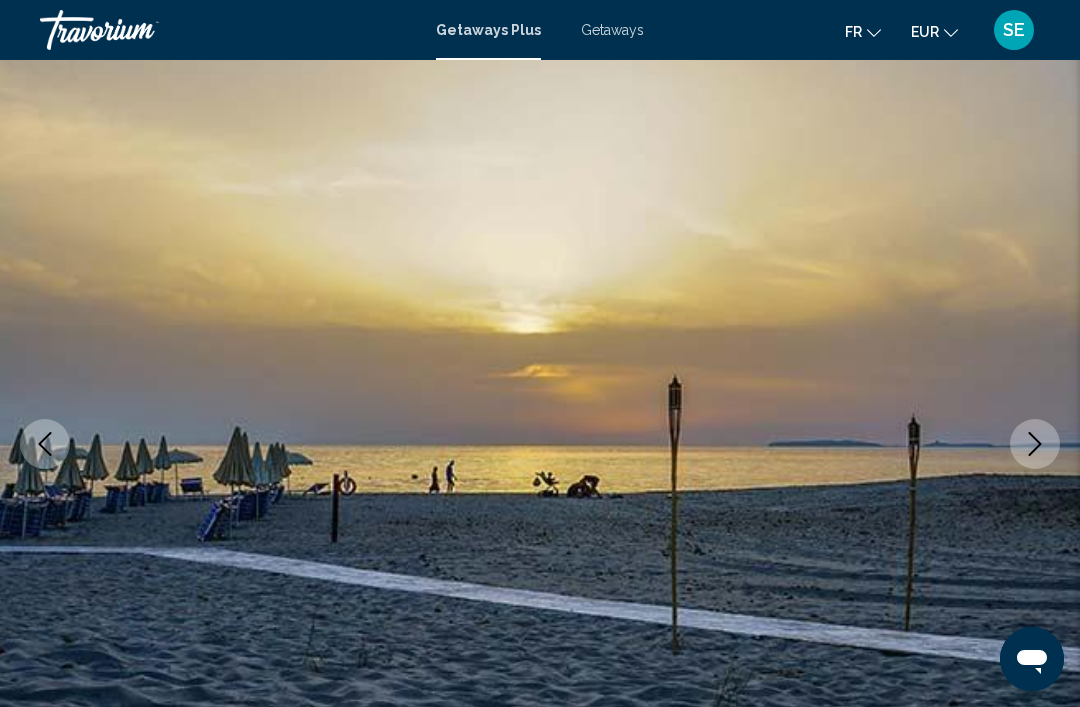 click at bounding box center [1035, 444] 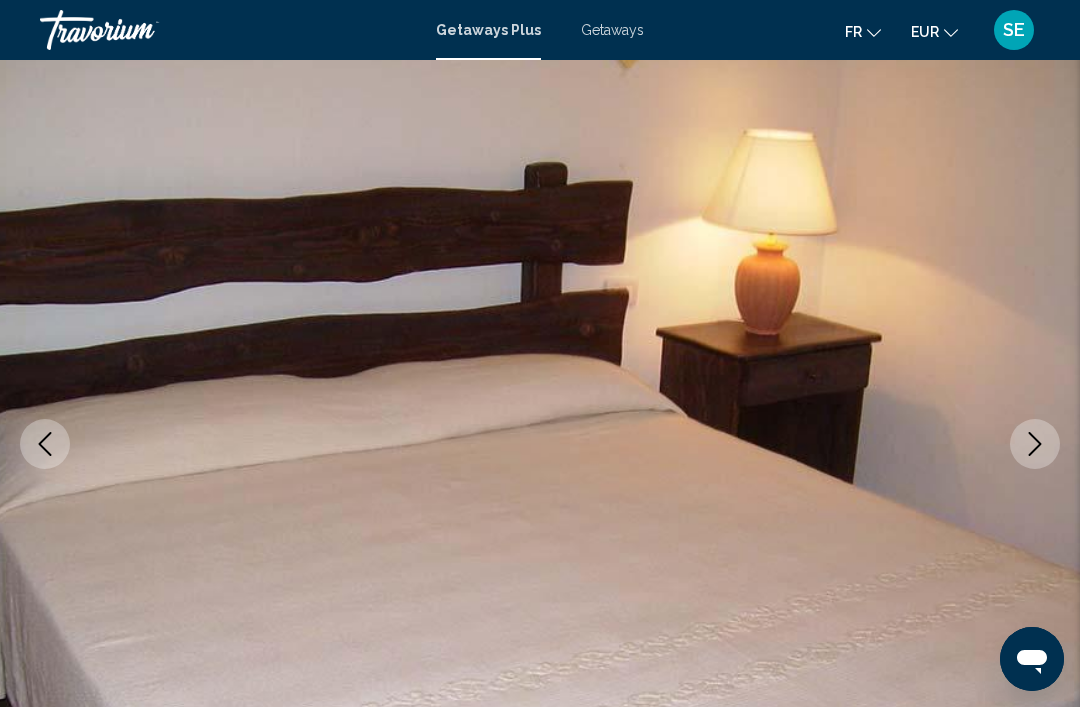 click at bounding box center (1035, 444) 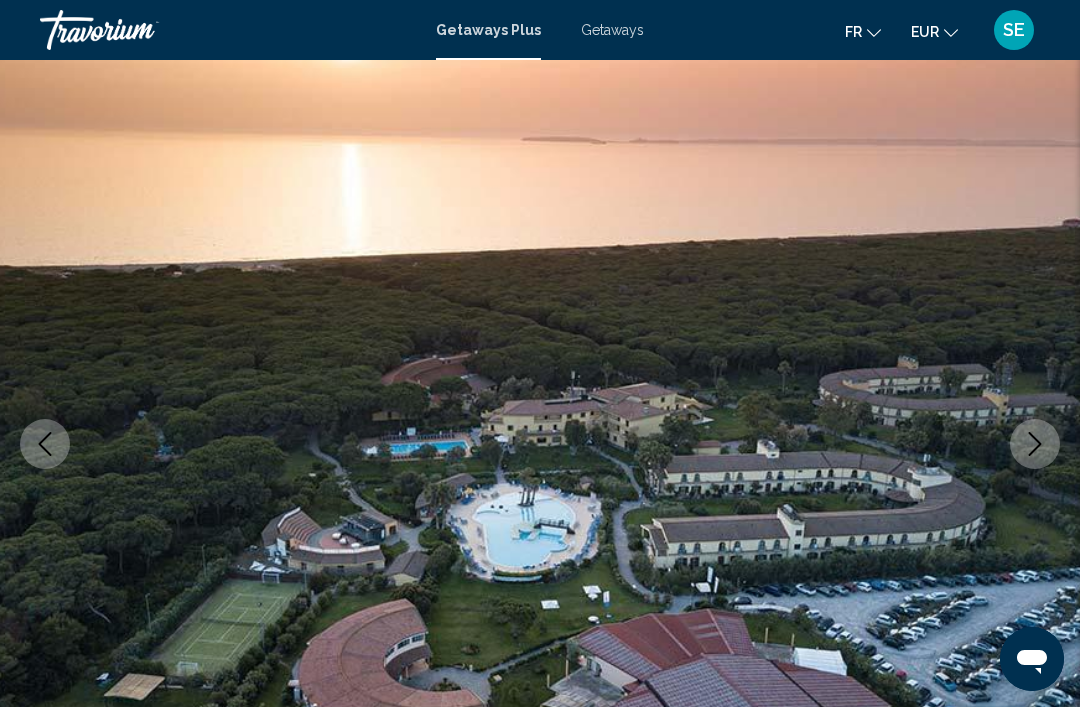click at bounding box center [1035, 444] 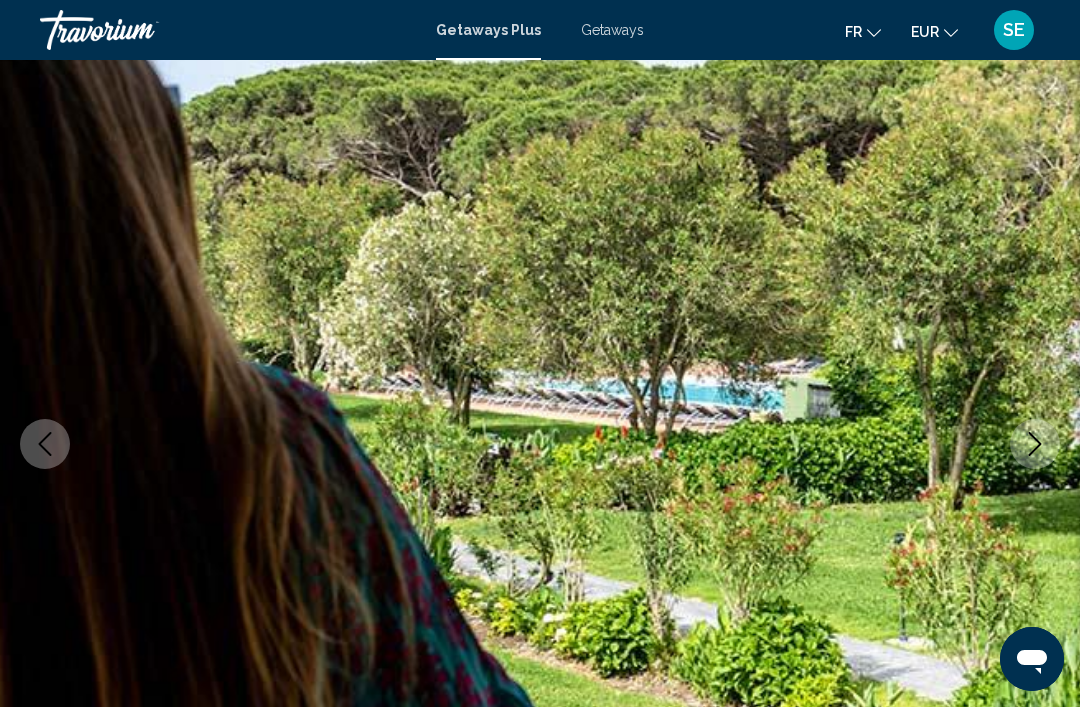 click at bounding box center (540, 444) 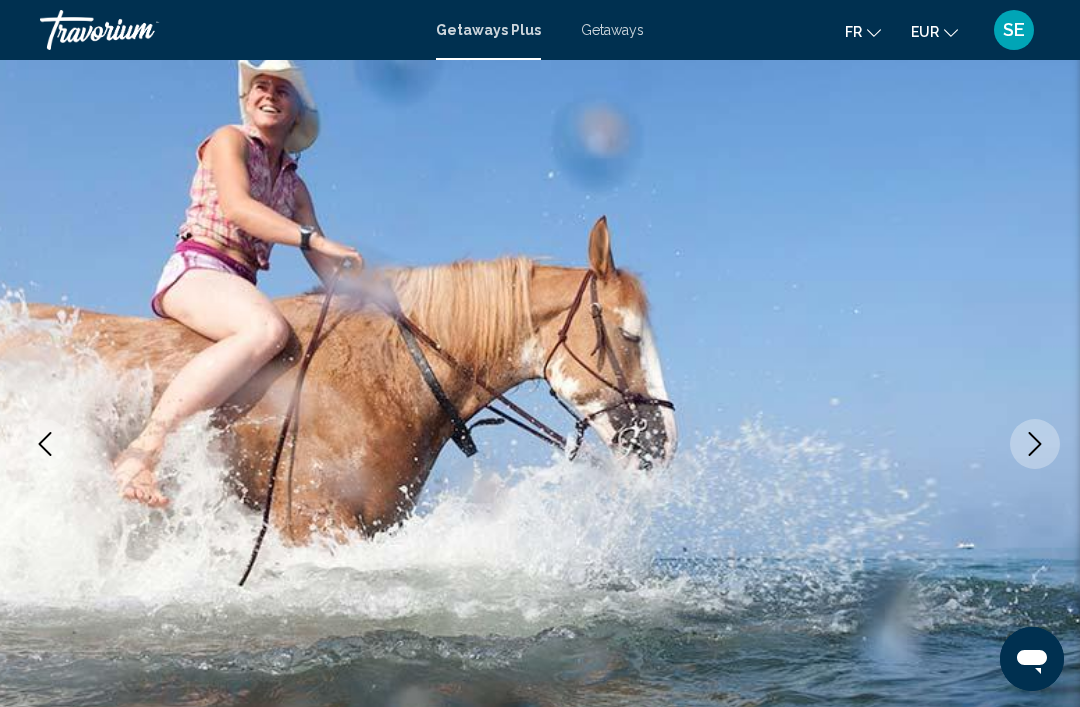 click at bounding box center (1035, 444) 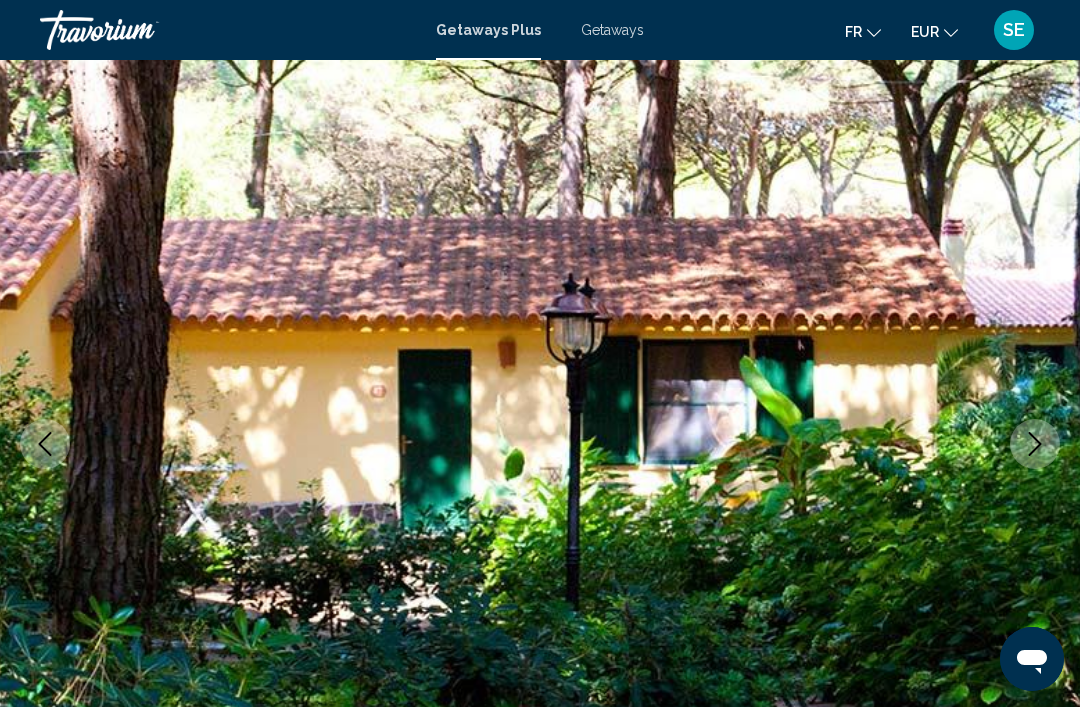 click at bounding box center (1035, 444) 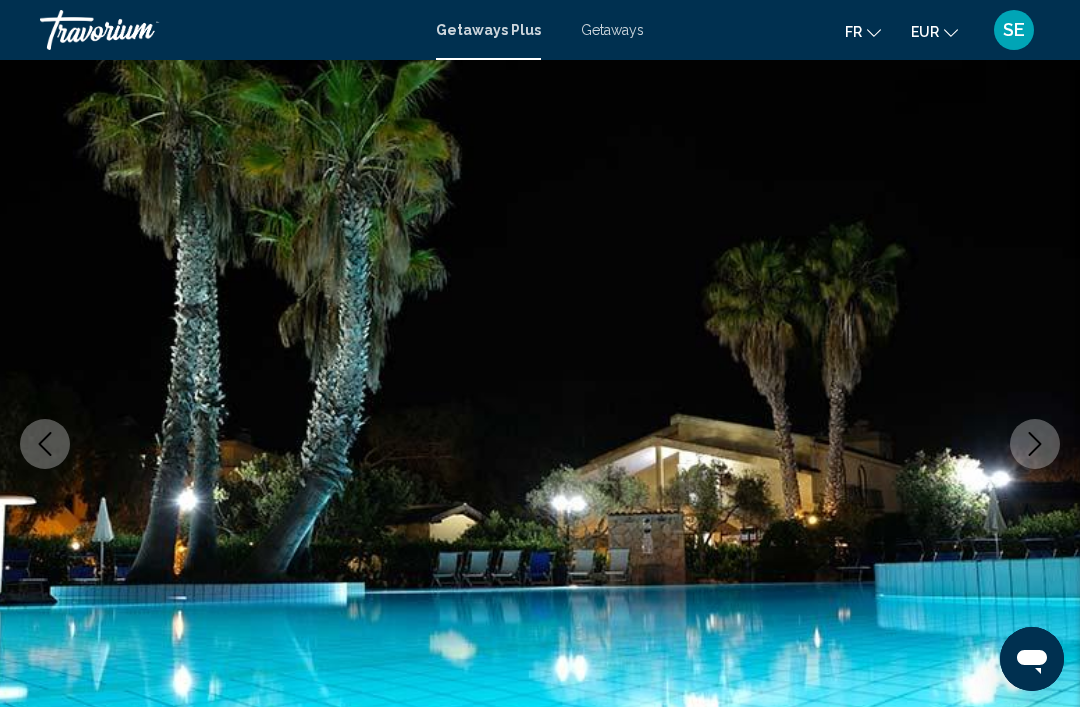 click at bounding box center (1035, 444) 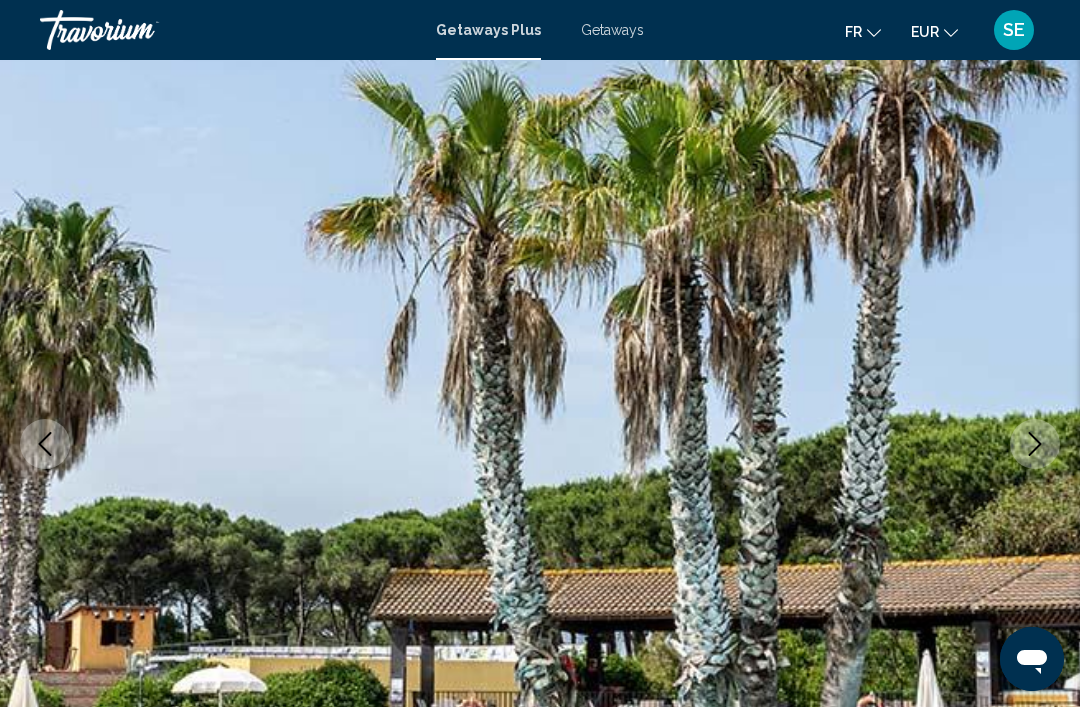 click at bounding box center (1035, 444) 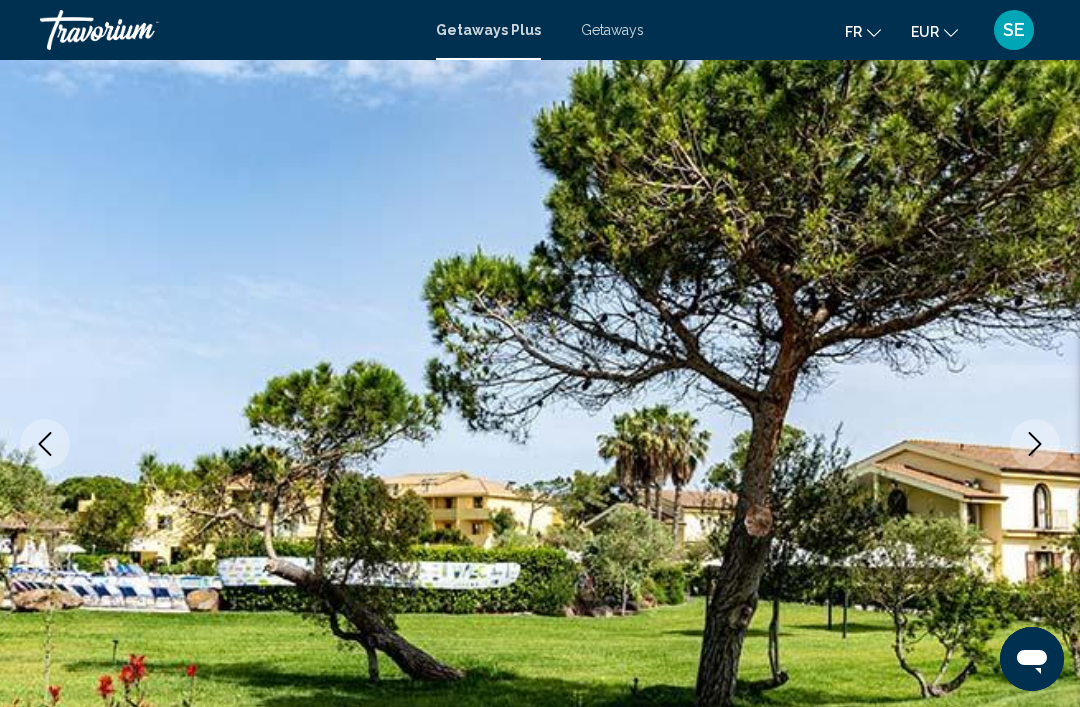 click 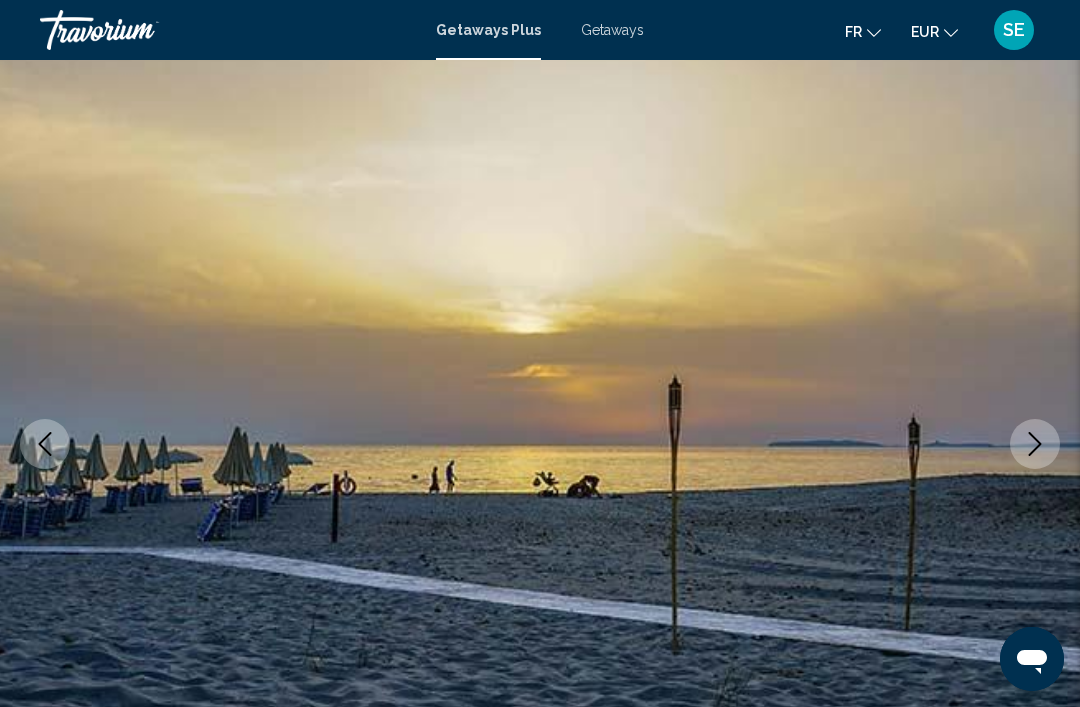 click 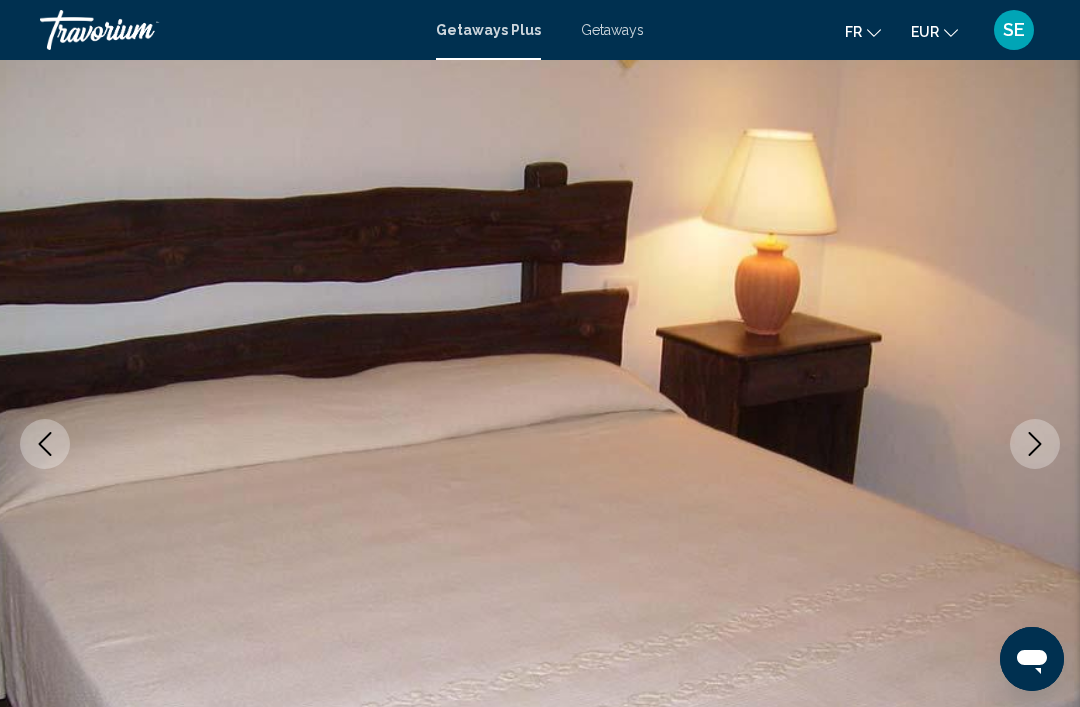 click 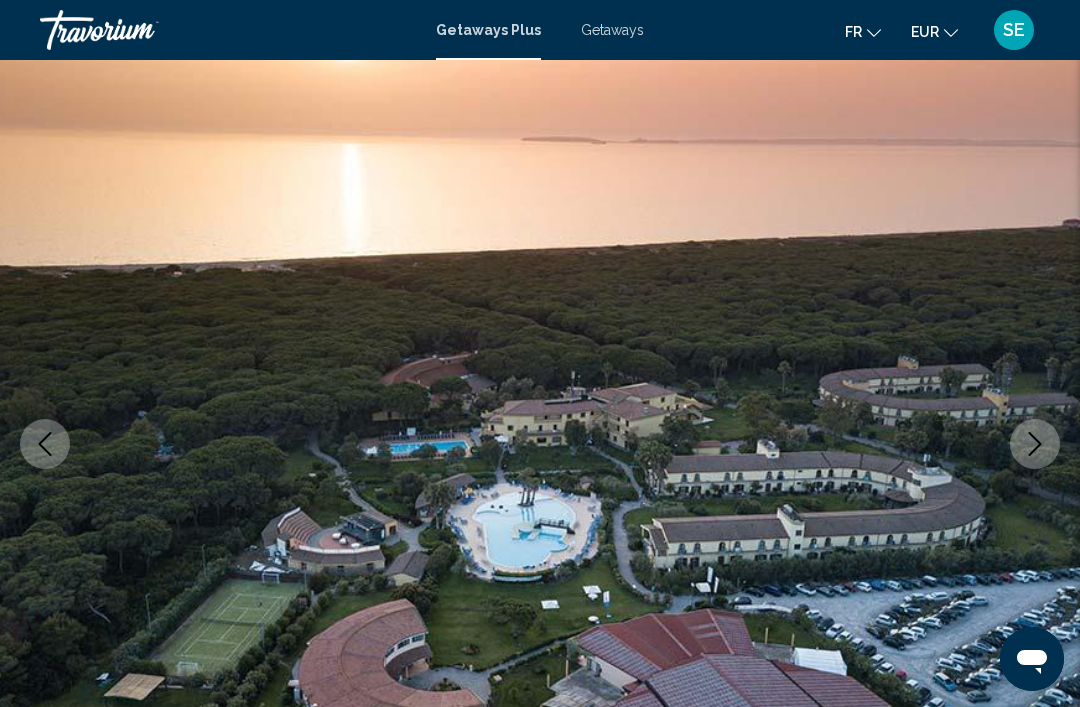 click 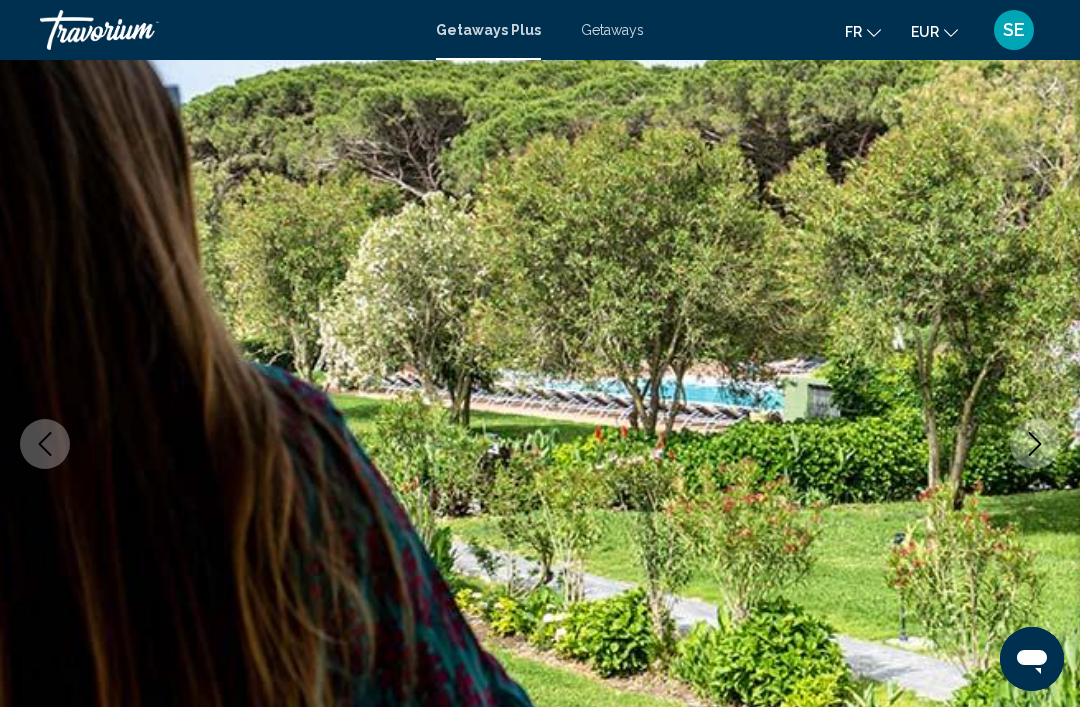 click 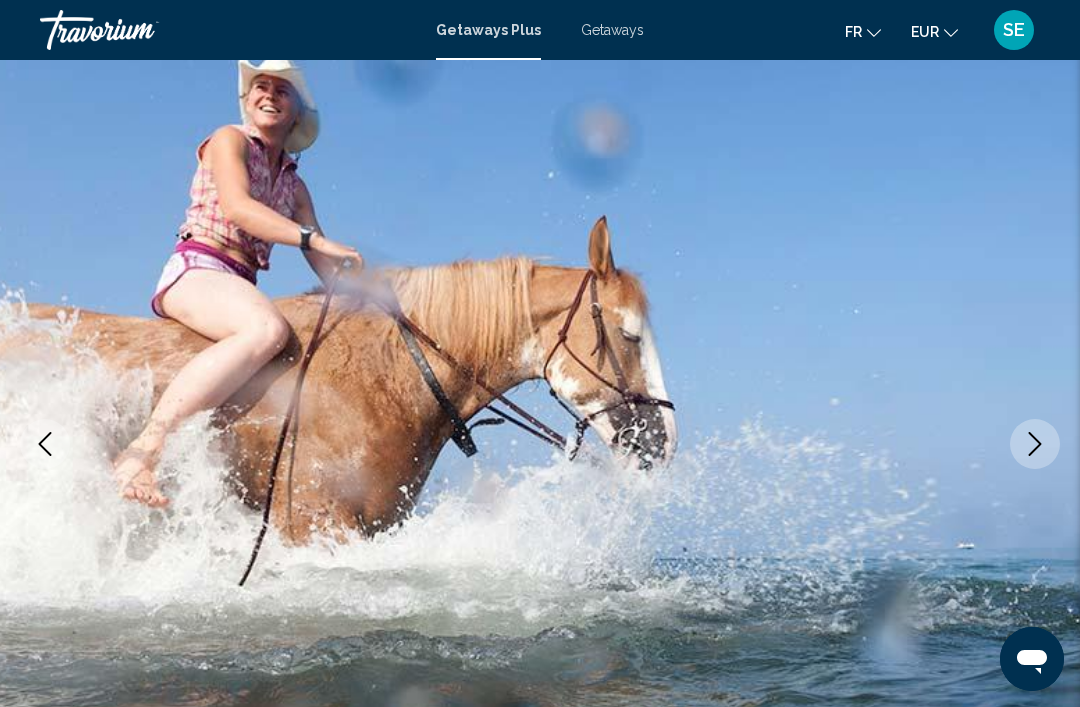click 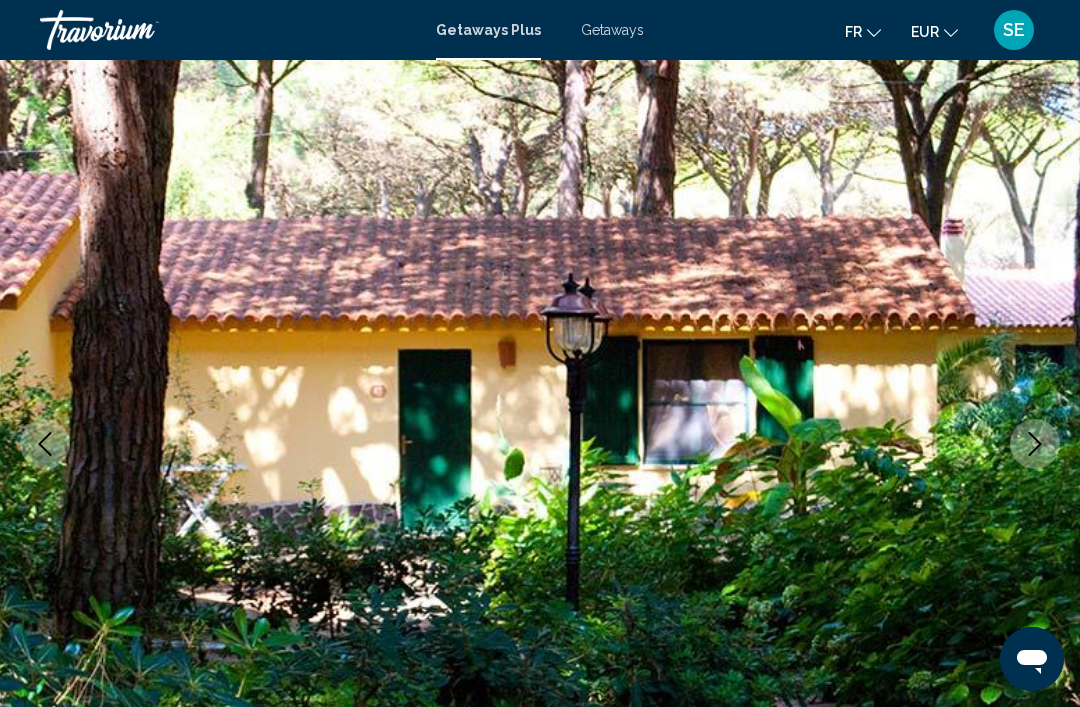 click 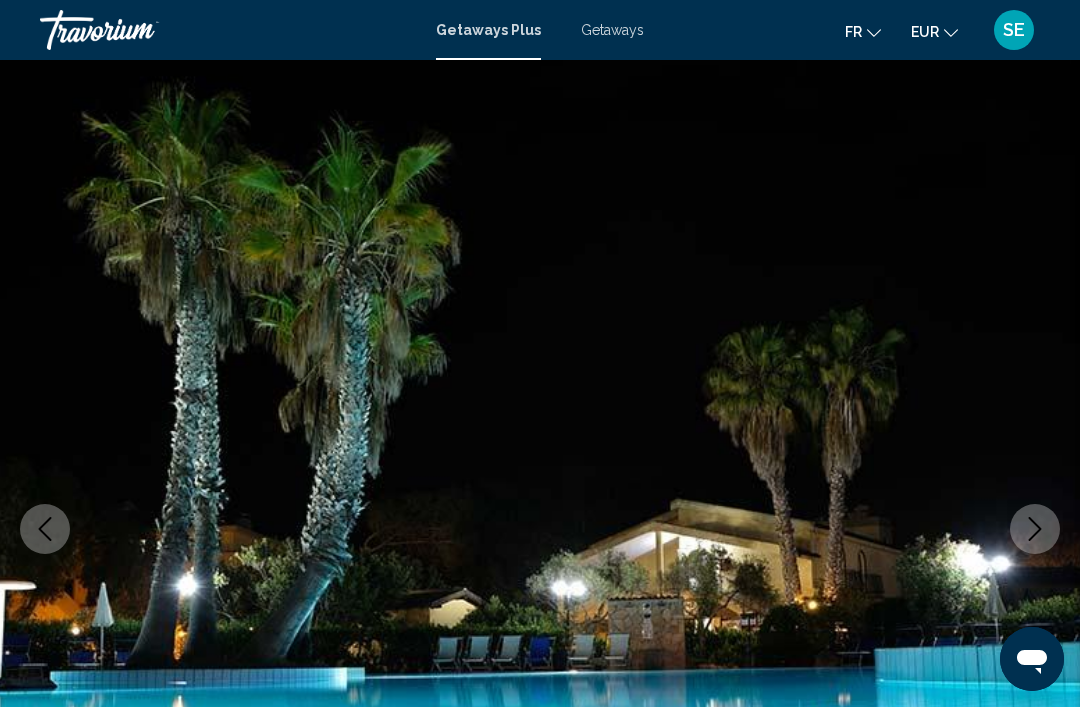 scroll, scrollTop: 79, scrollLeft: 0, axis: vertical 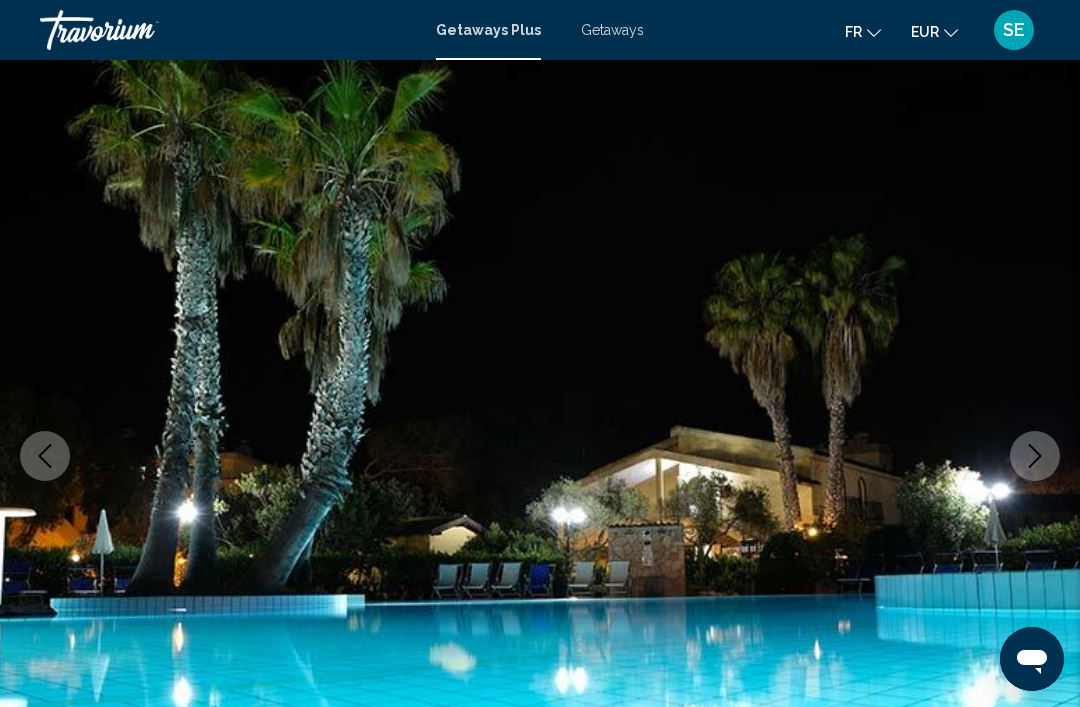 click on "Getaways" at bounding box center [612, 30] 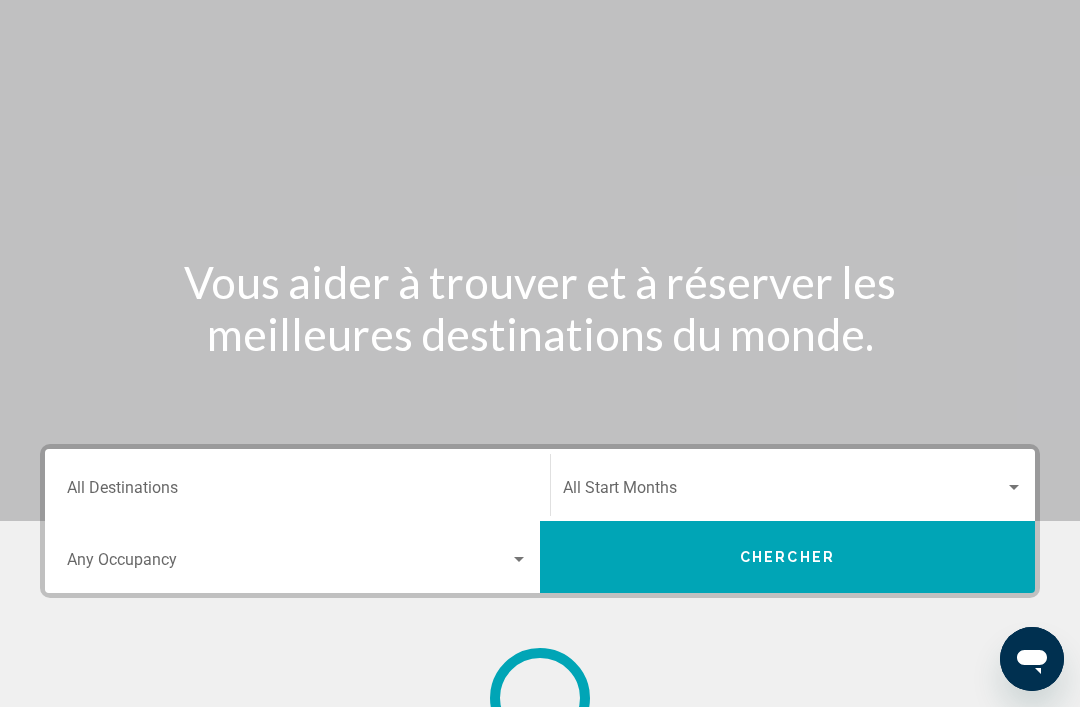 scroll, scrollTop: 0, scrollLeft: 0, axis: both 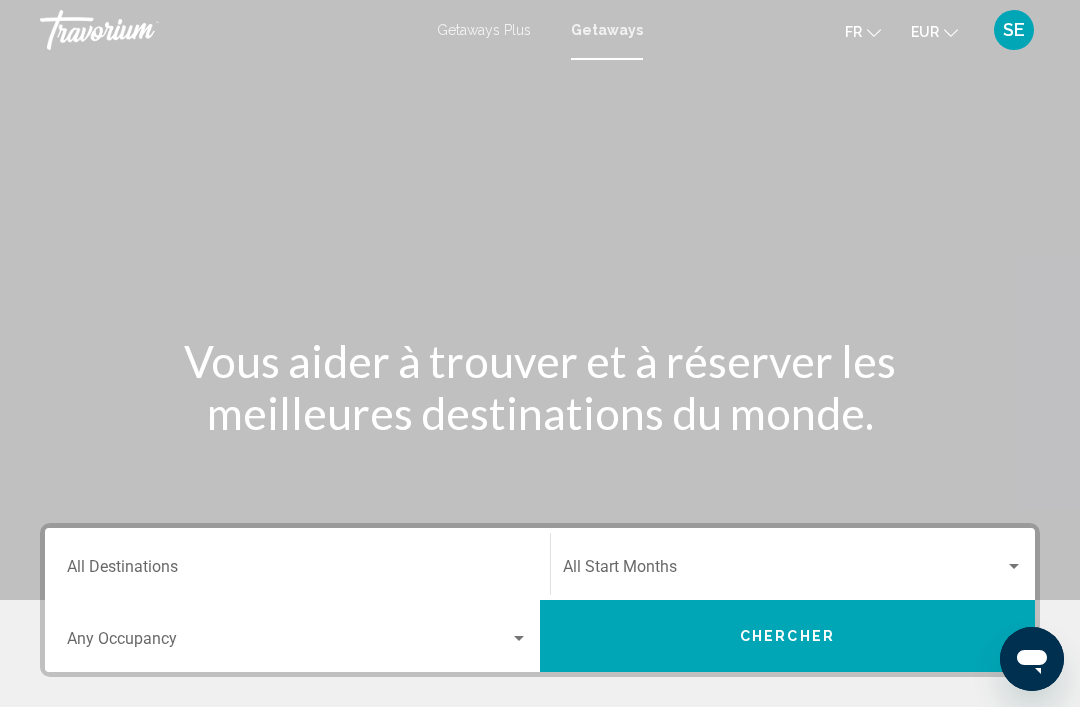 click on "Destination All Destinations" at bounding box center (297, 571) 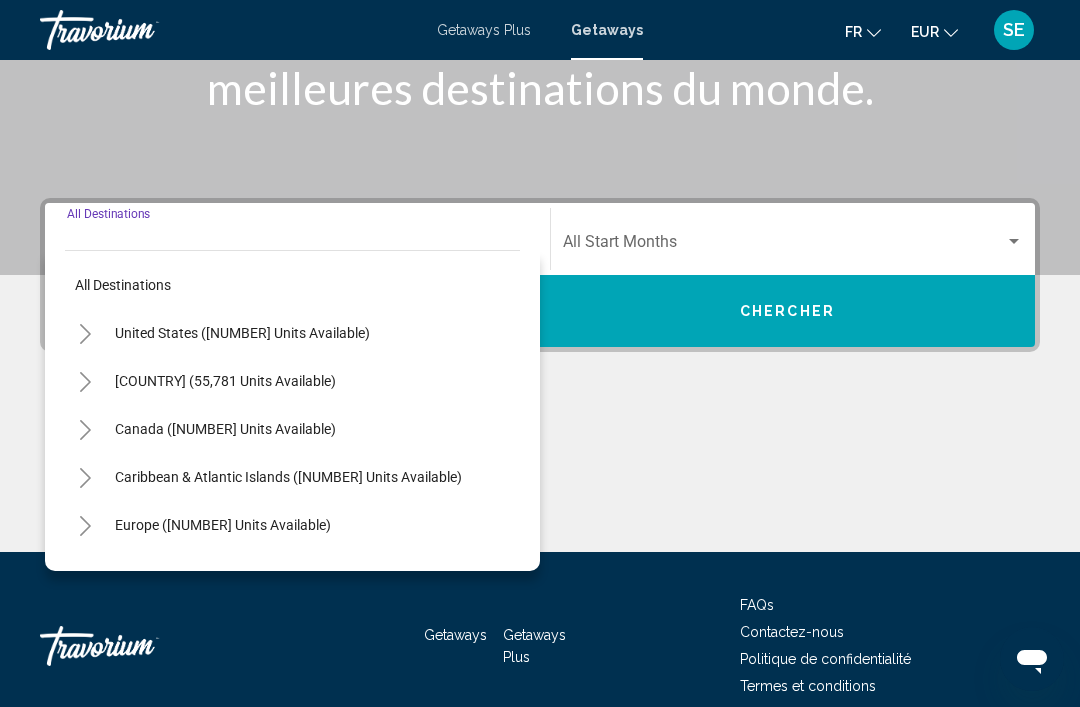 scroll, scrollTop: 351, scrollLeft: 0, axis: vertical 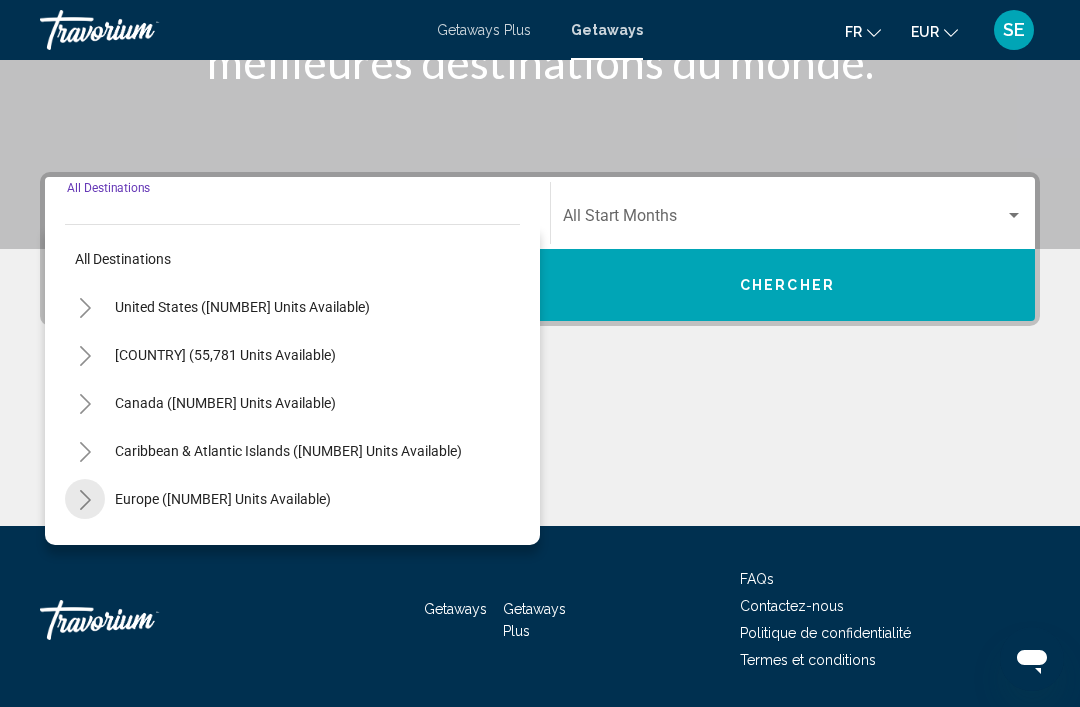 click 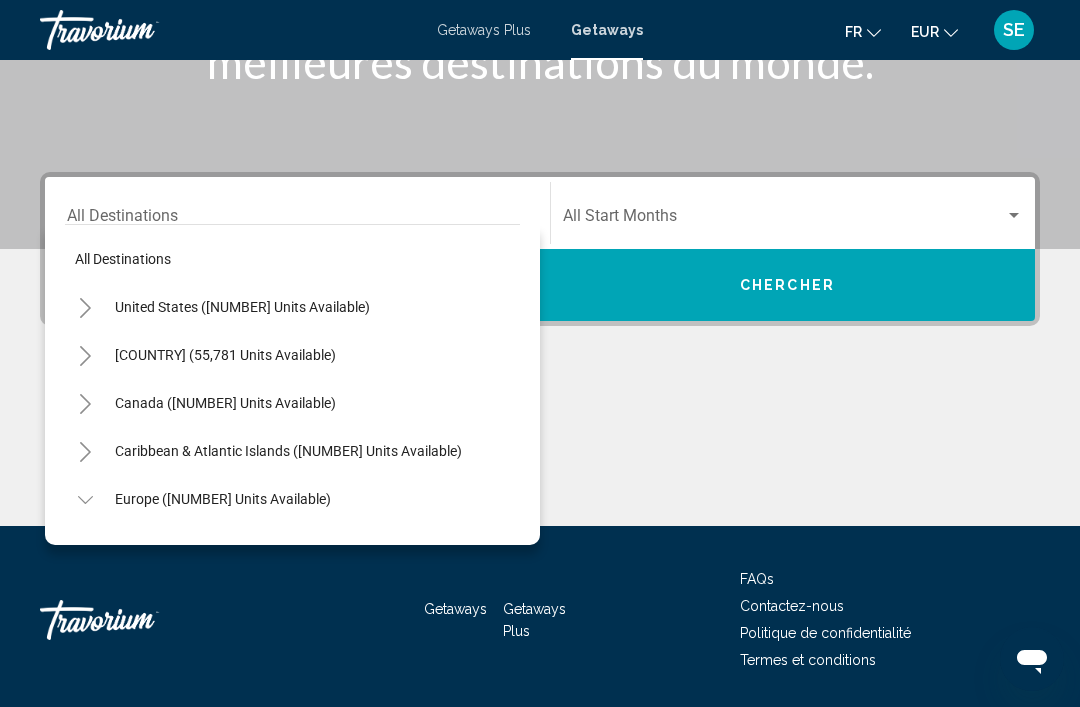 click on "Europe ([NUMBER] units available)" at bounding box center (229, 1699) 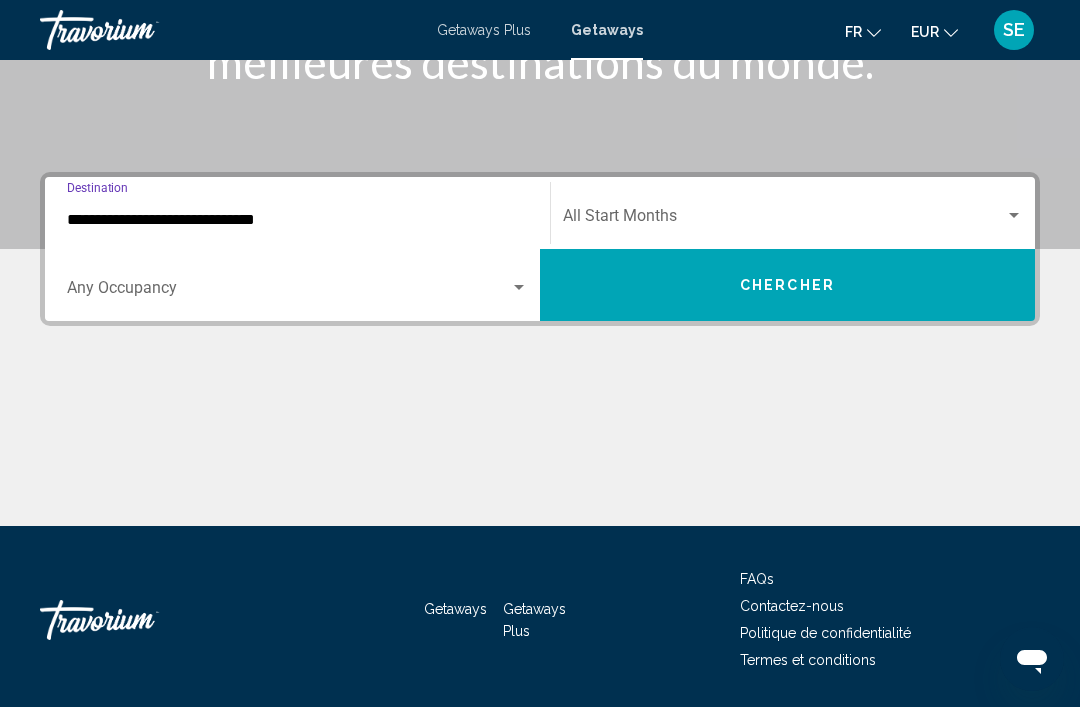 click on "**********" at bounding box center (297, 220) 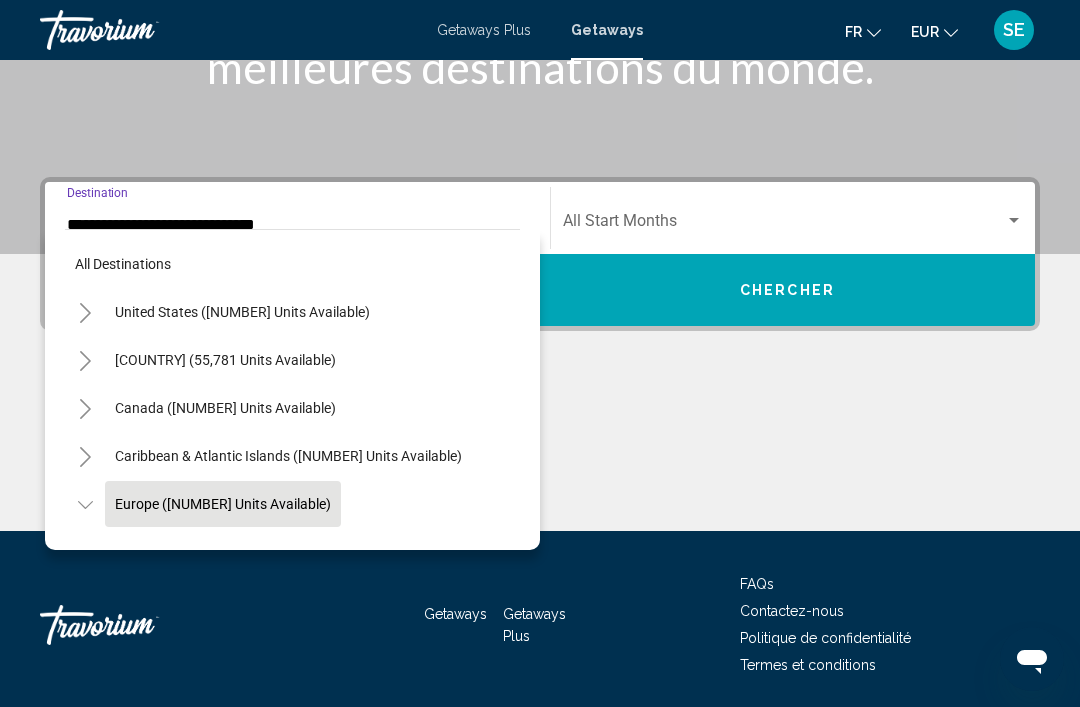 scroll, scrollTop: 119, scrollLeft: 0, axis: vertical 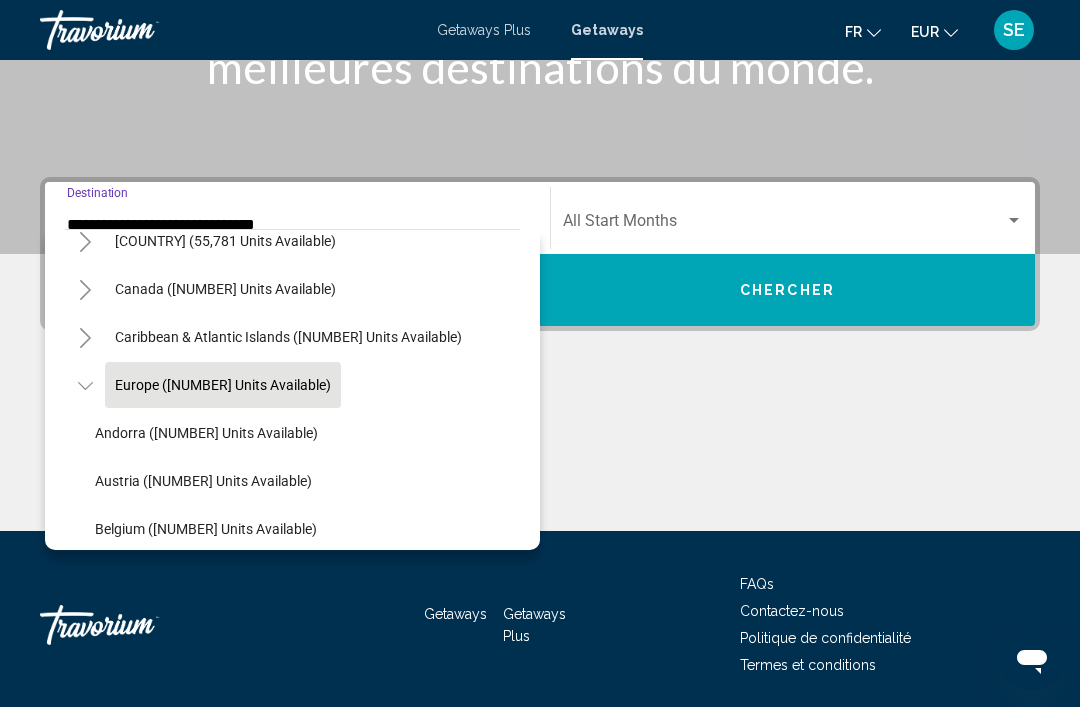 click 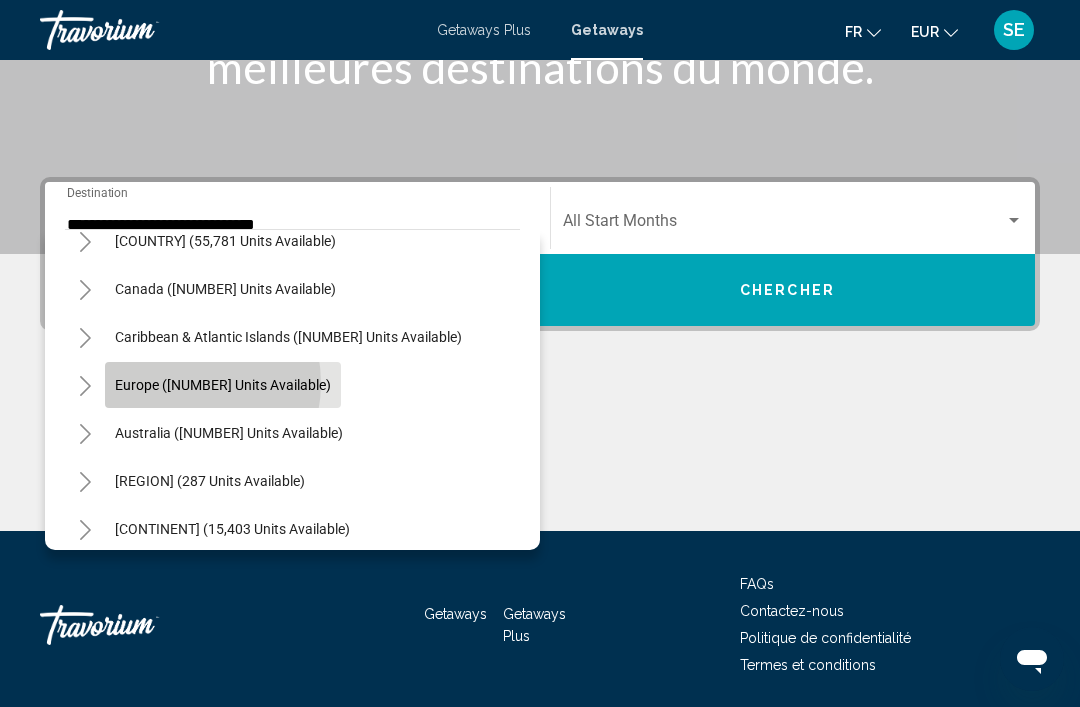 click on "Europe ([NUMBER] units available)" 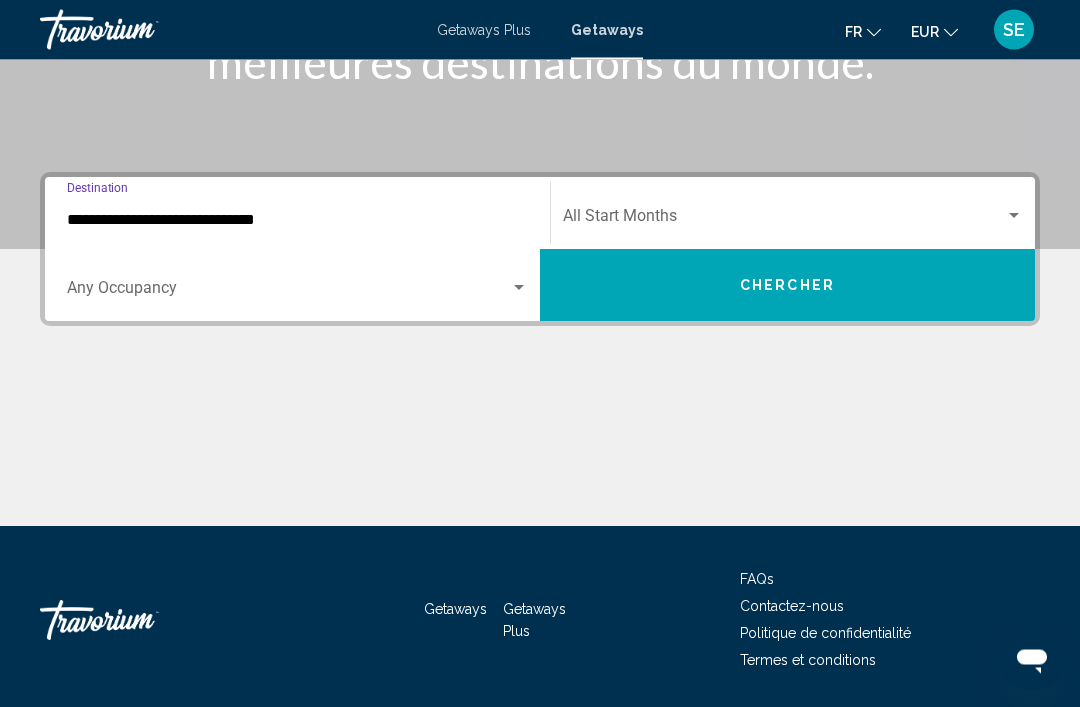 click on "**********" at bounding box center [297, 221] 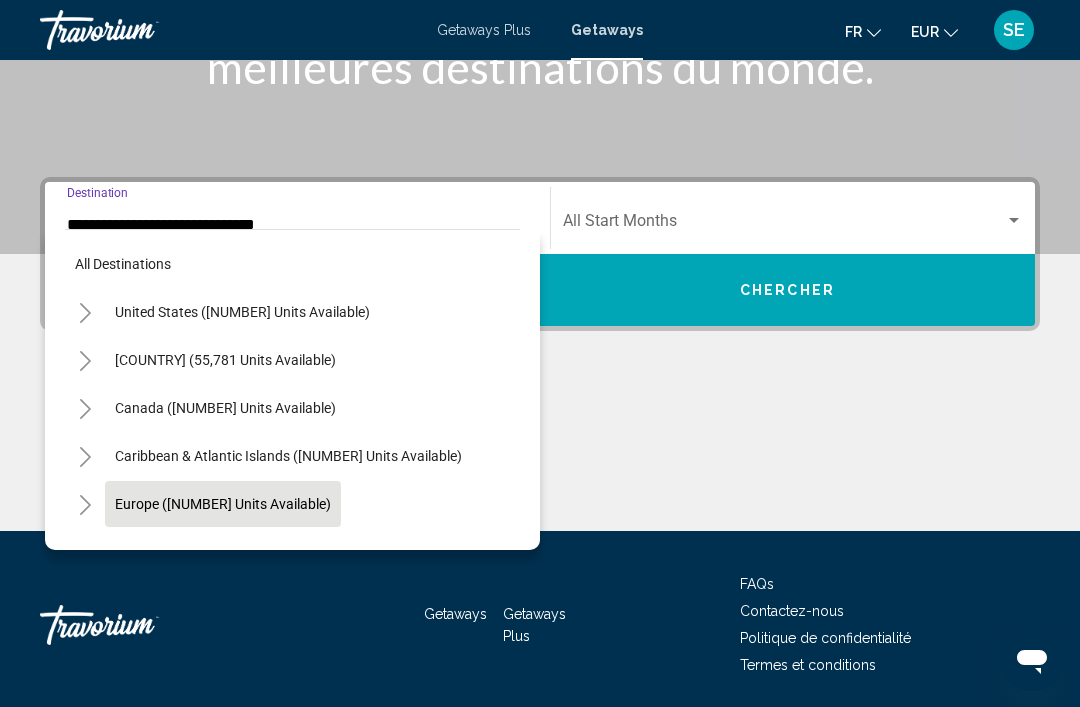 scroll, scrollTop: 119, scrollLeft: 0, axis: vertical 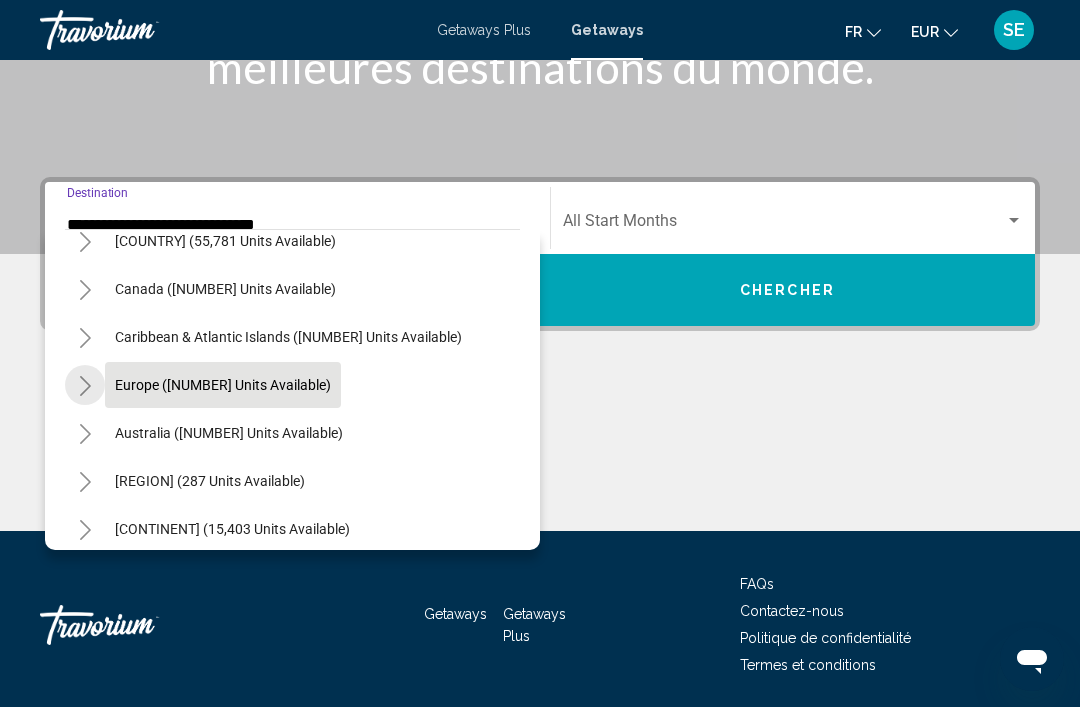 click 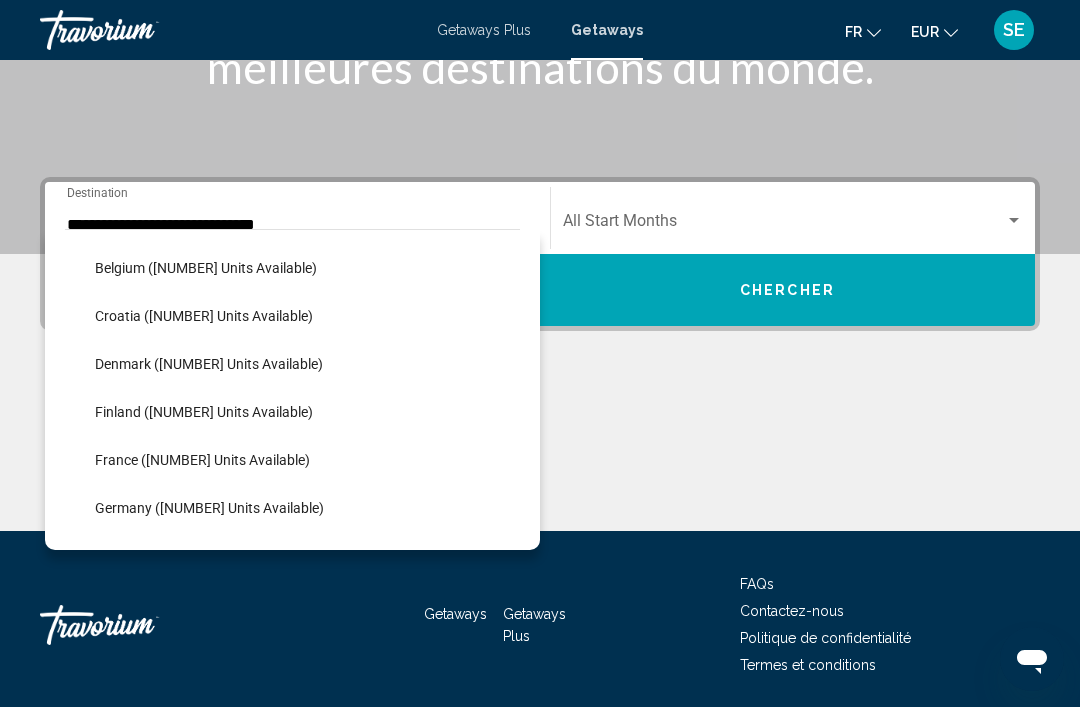 scroll, scrollTop: 381, scrollLeft: 0, axis: vertical 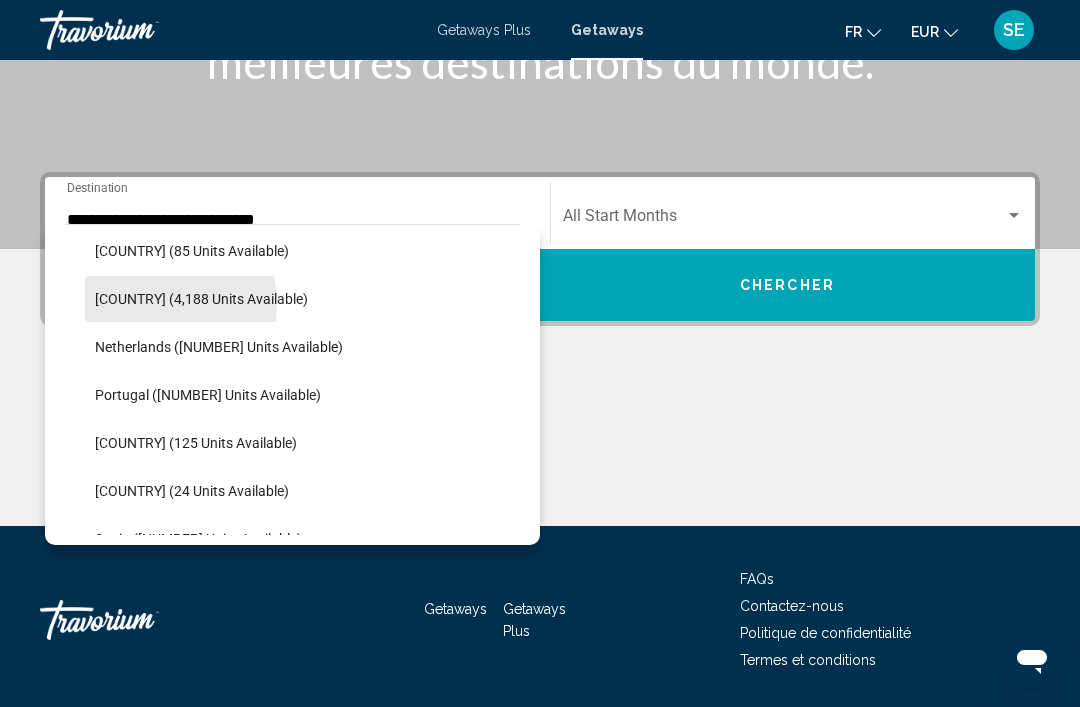 click on "[COUNTRY] (4,188 units available)" 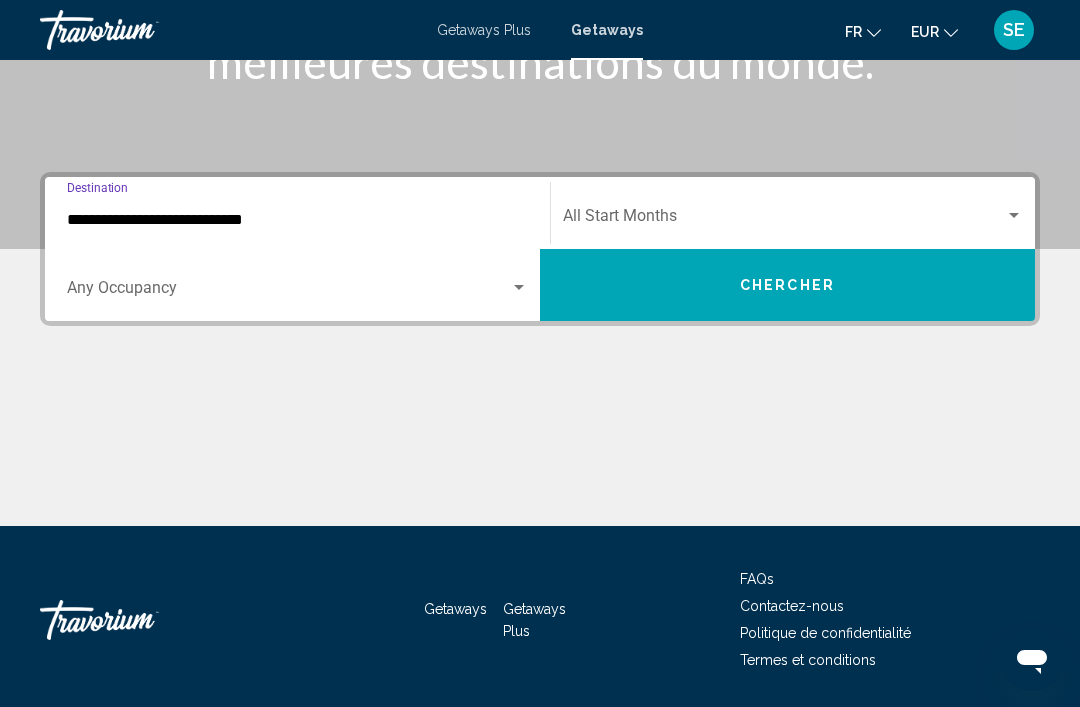 click at bounding box center [288, 292] 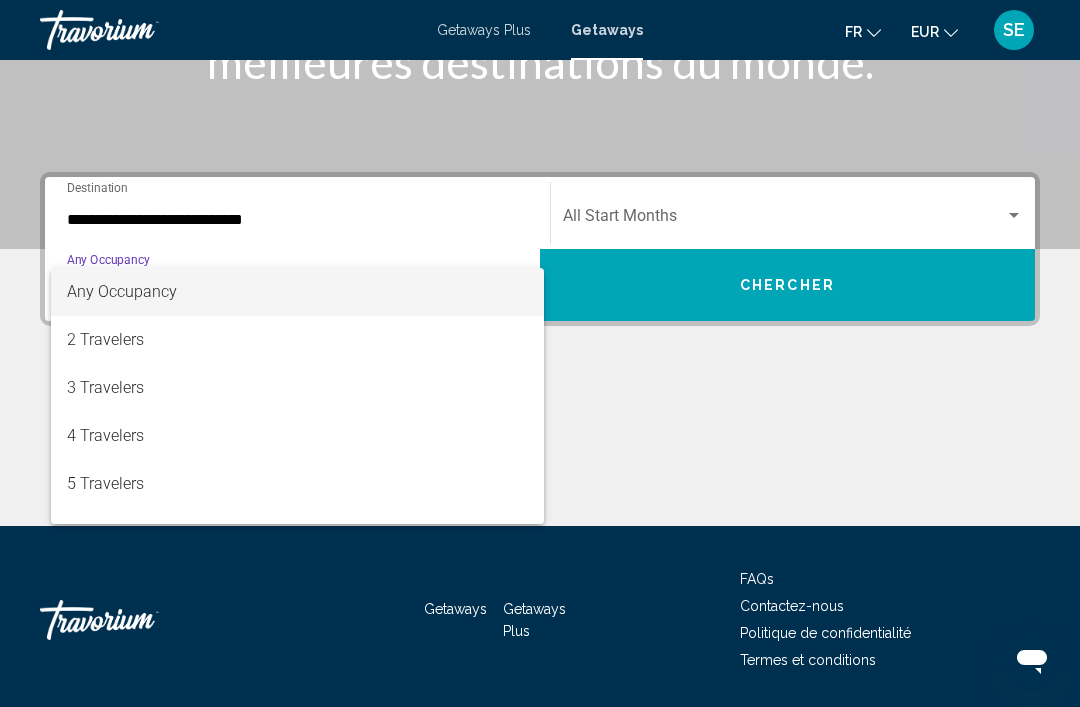 scroll, scrollTop: 1, scrollLeft: 0, axis: vertical 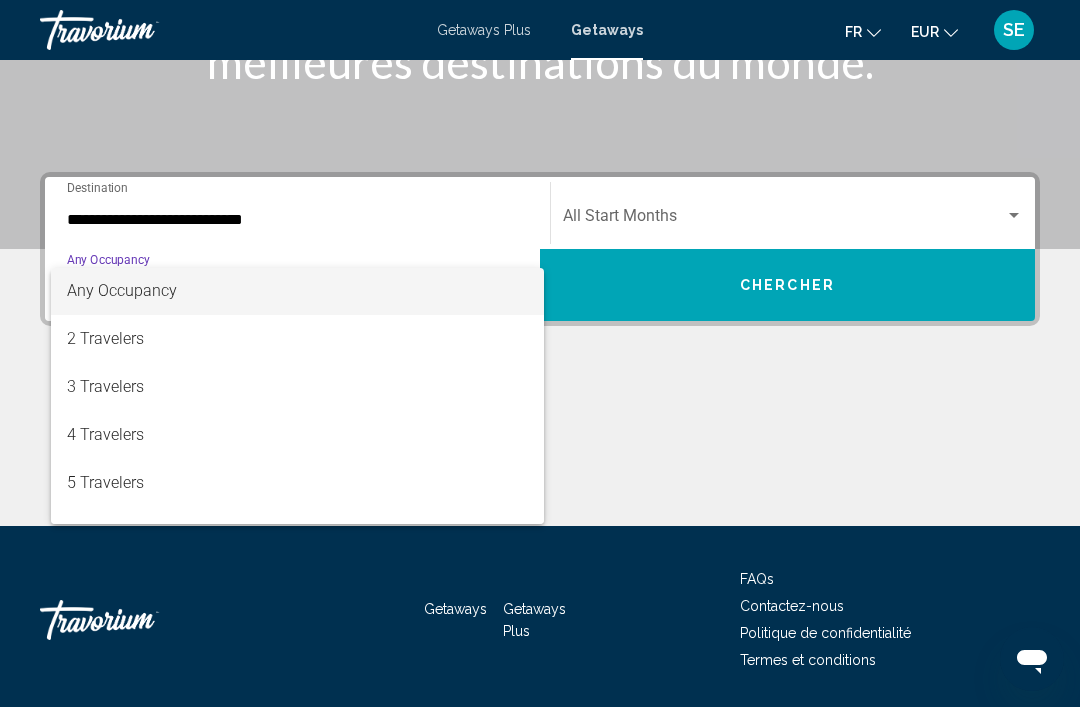 click at bounding box center [540, 353] 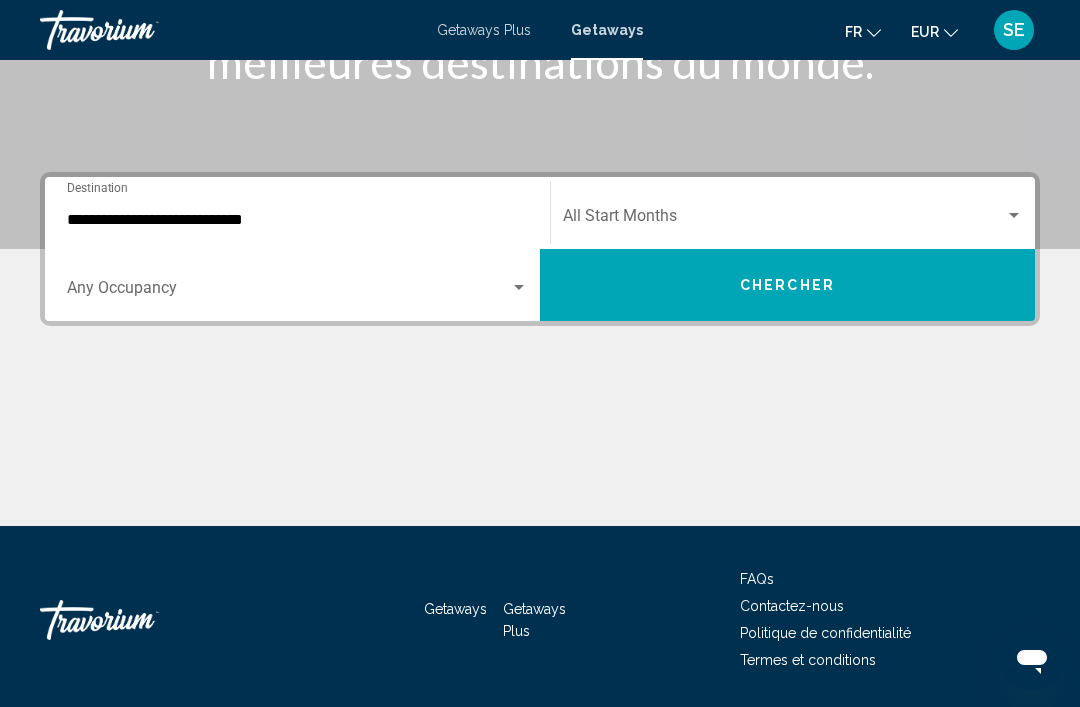 click on "Start Month All Start Months" 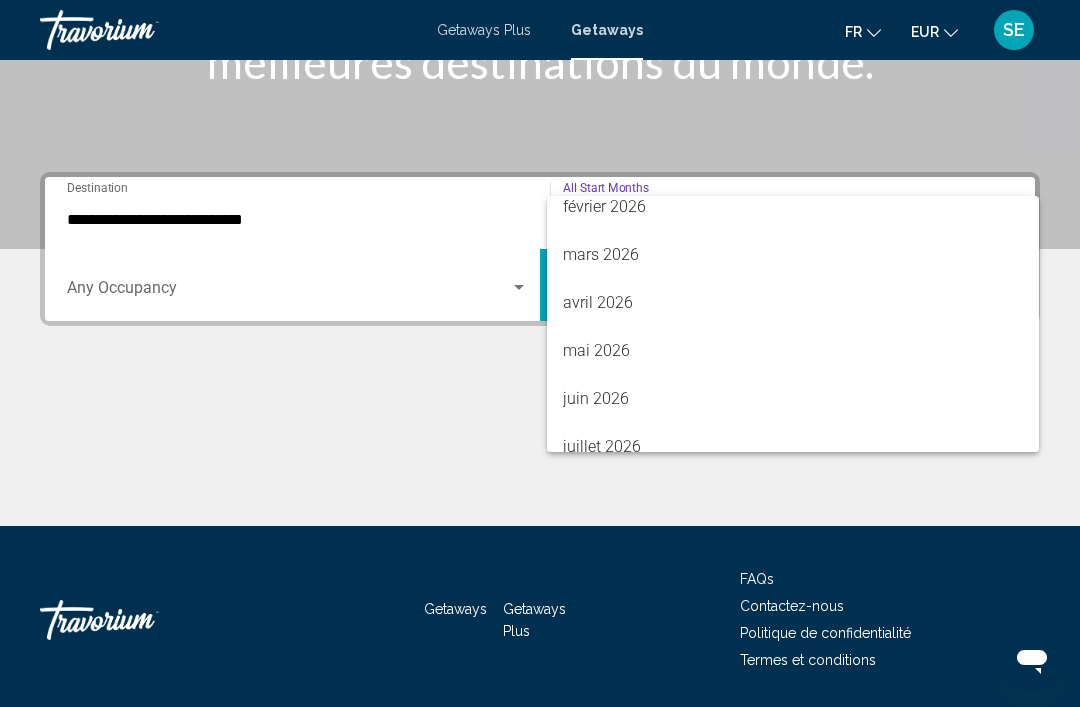 scroll, scrollTop: 350, scrollLeft: 0, axis: vertical 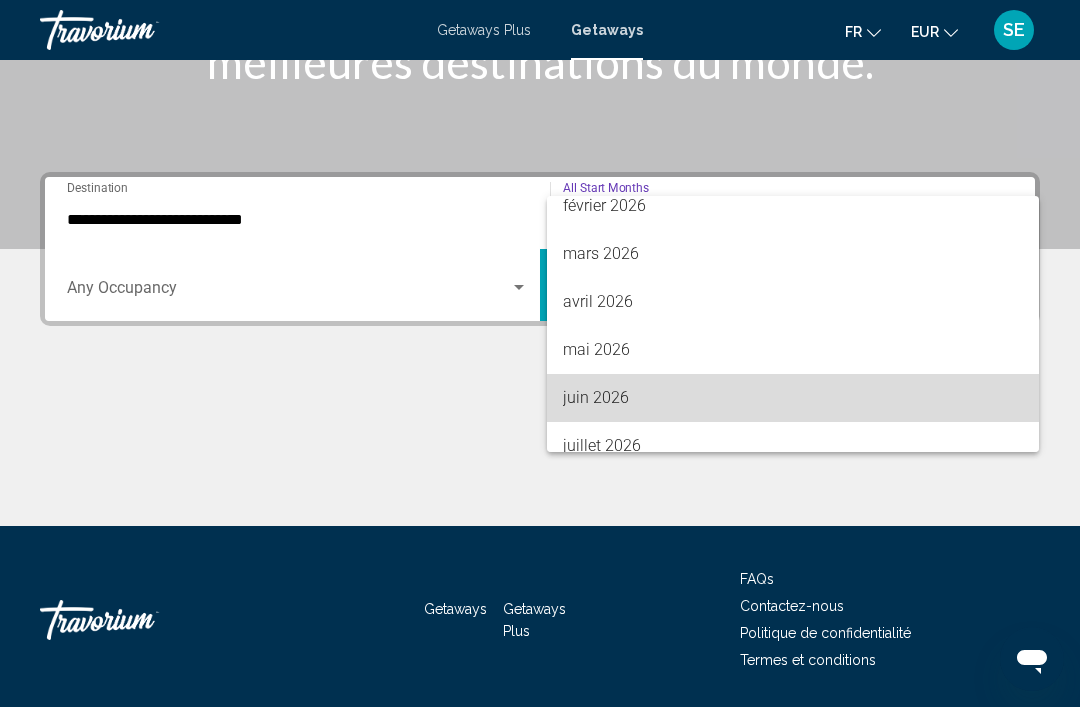 click on "juin 2026" at bounding box center [793, 398] 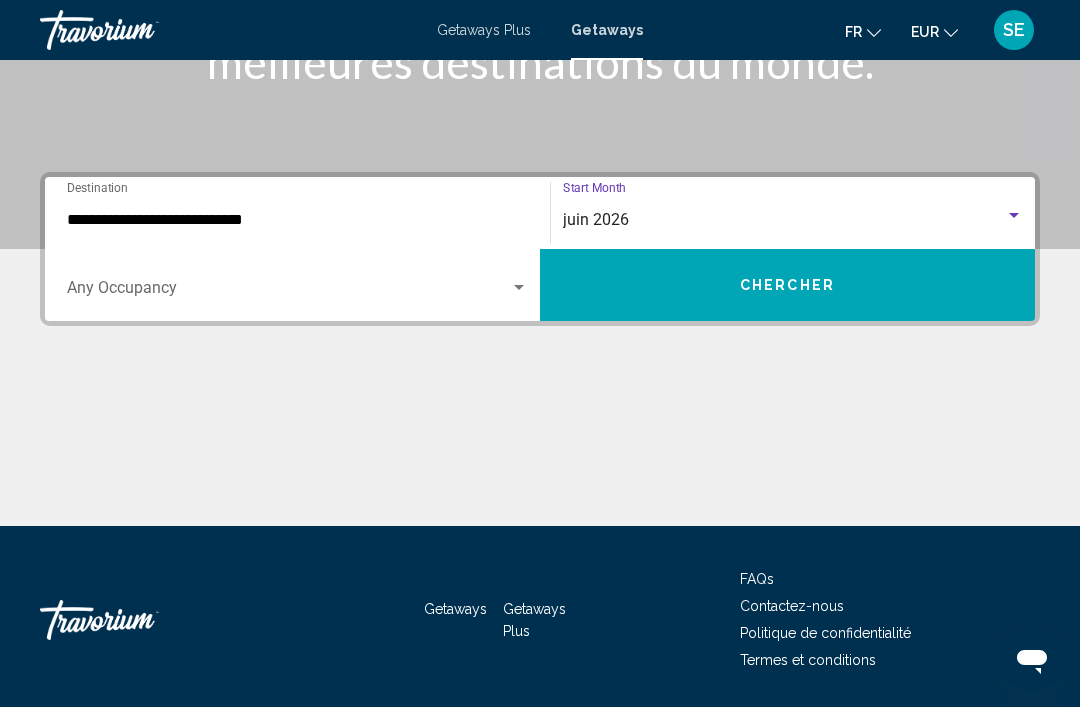 click on "Chercher" at bounding box center [787, 285] 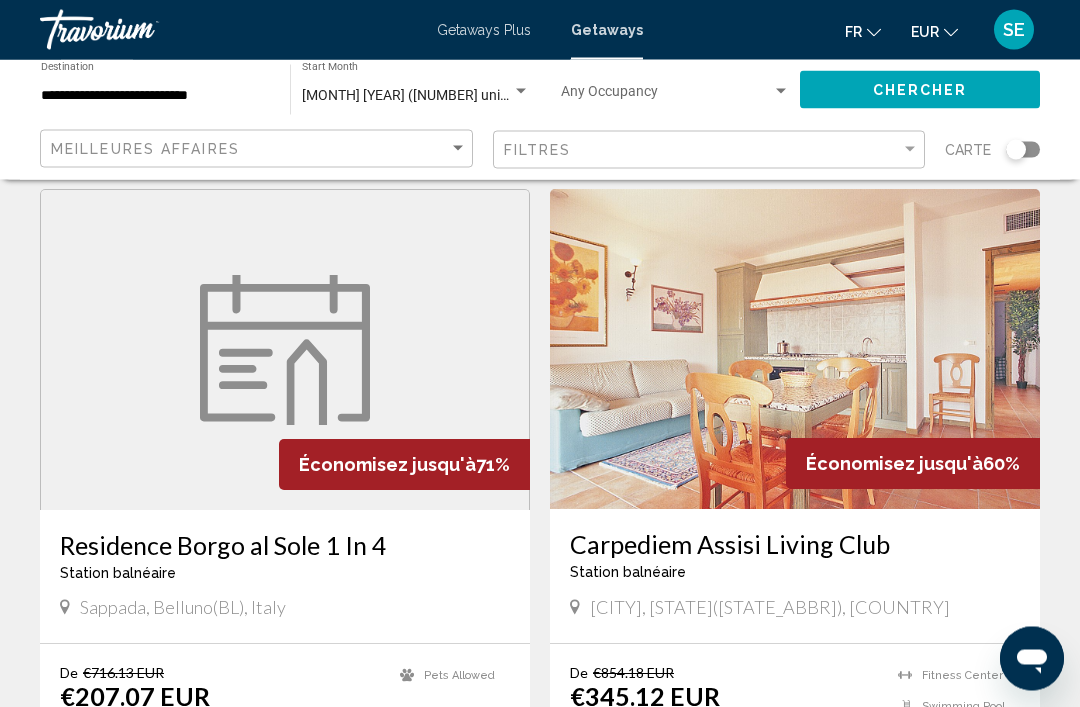 scroll, scrollTop: 785, scrollLeft: 0, axis: vertical 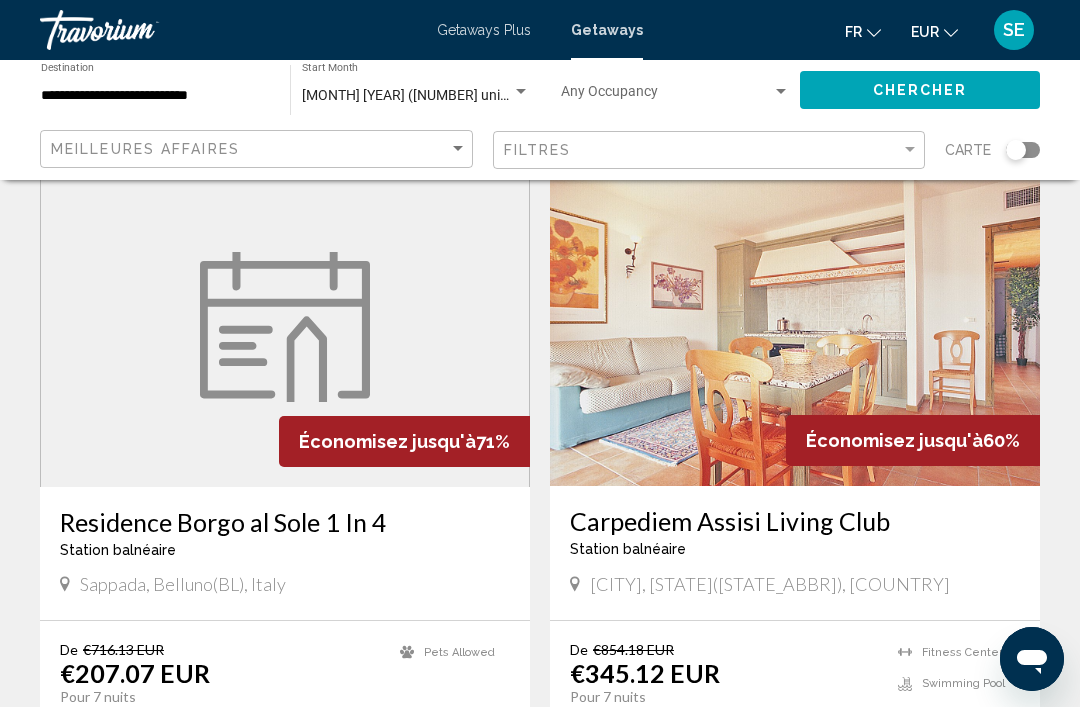 click at bounding box center (795, 326) 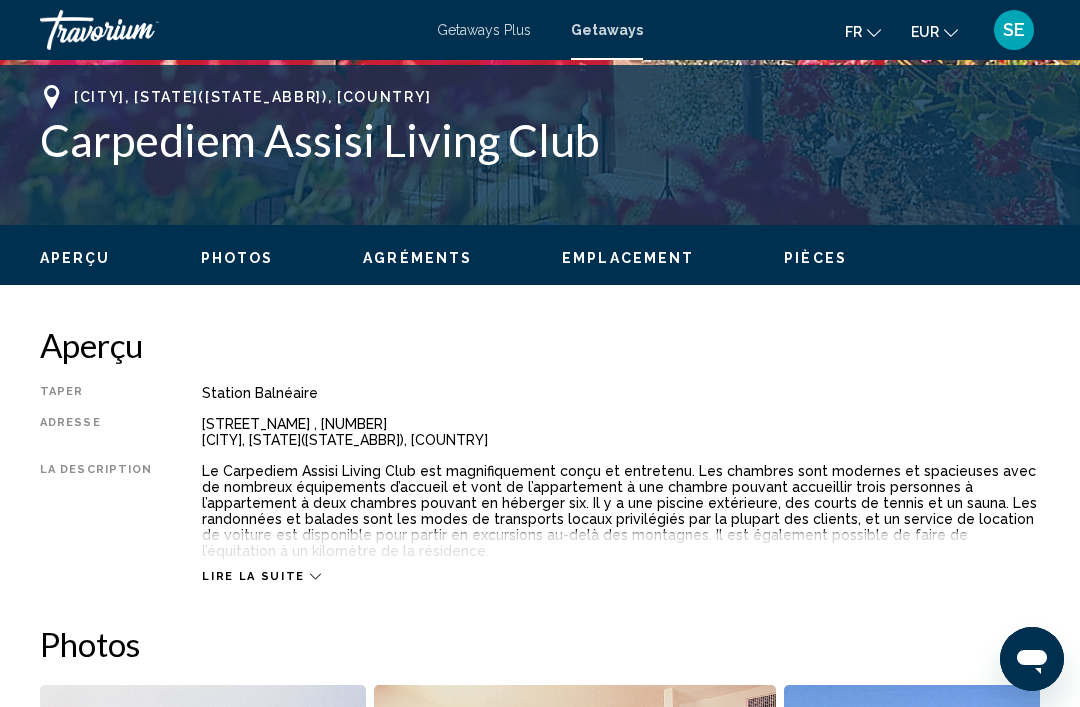 scroll, scrollTop: 0, scrollLeft: 0, axis: both 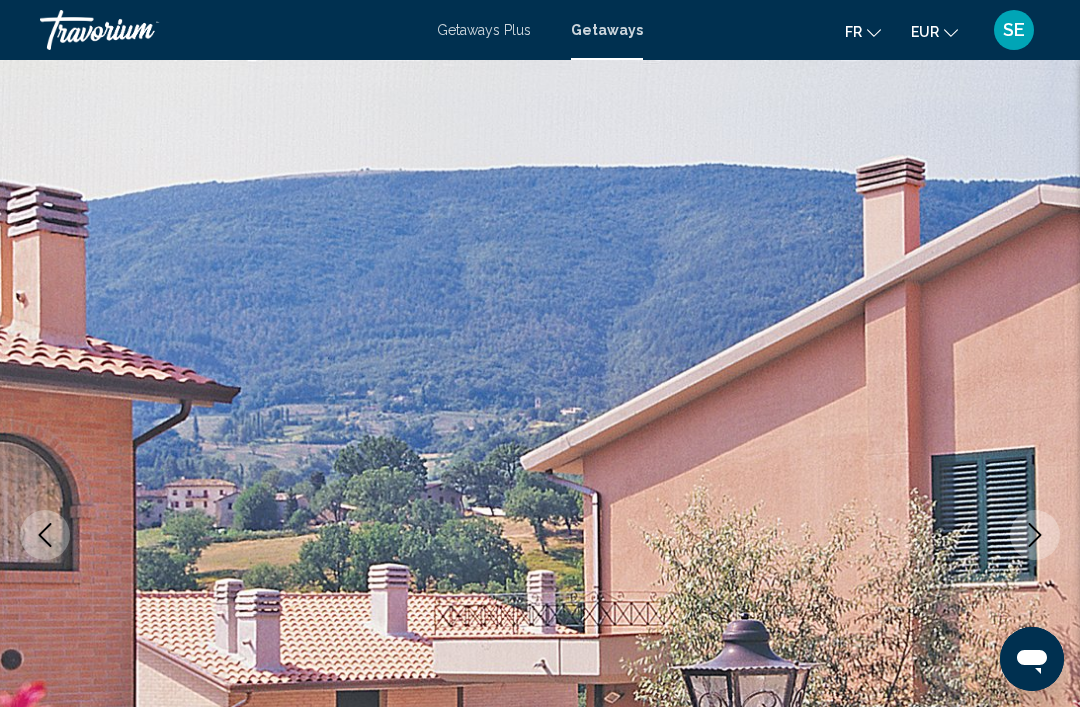 click 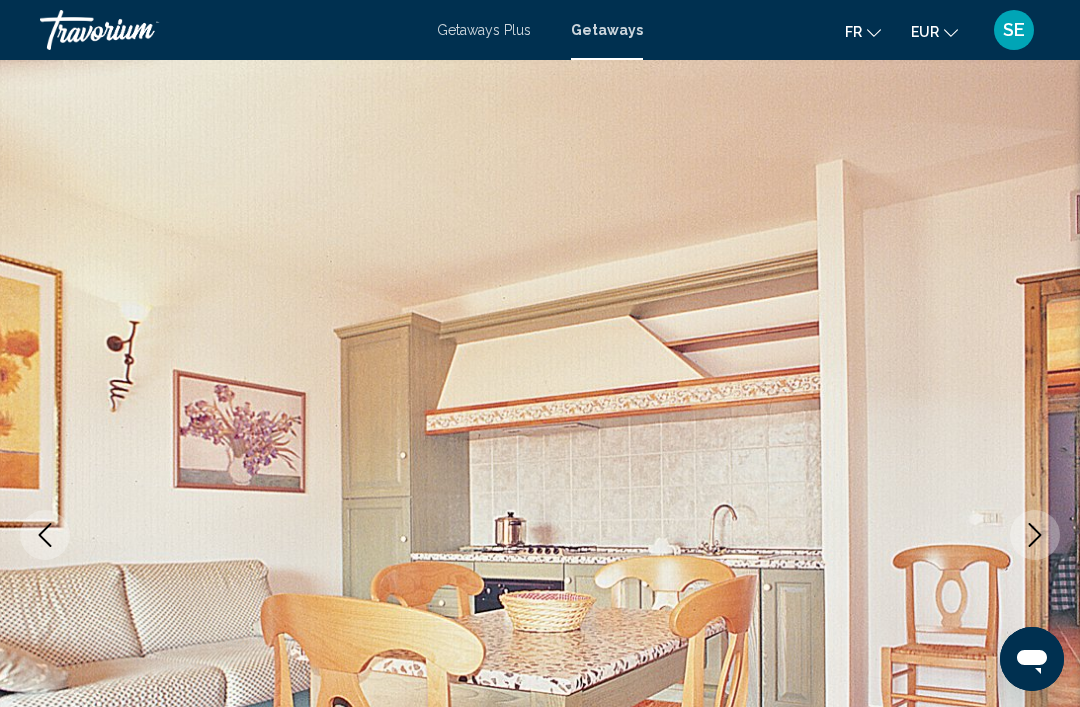 click 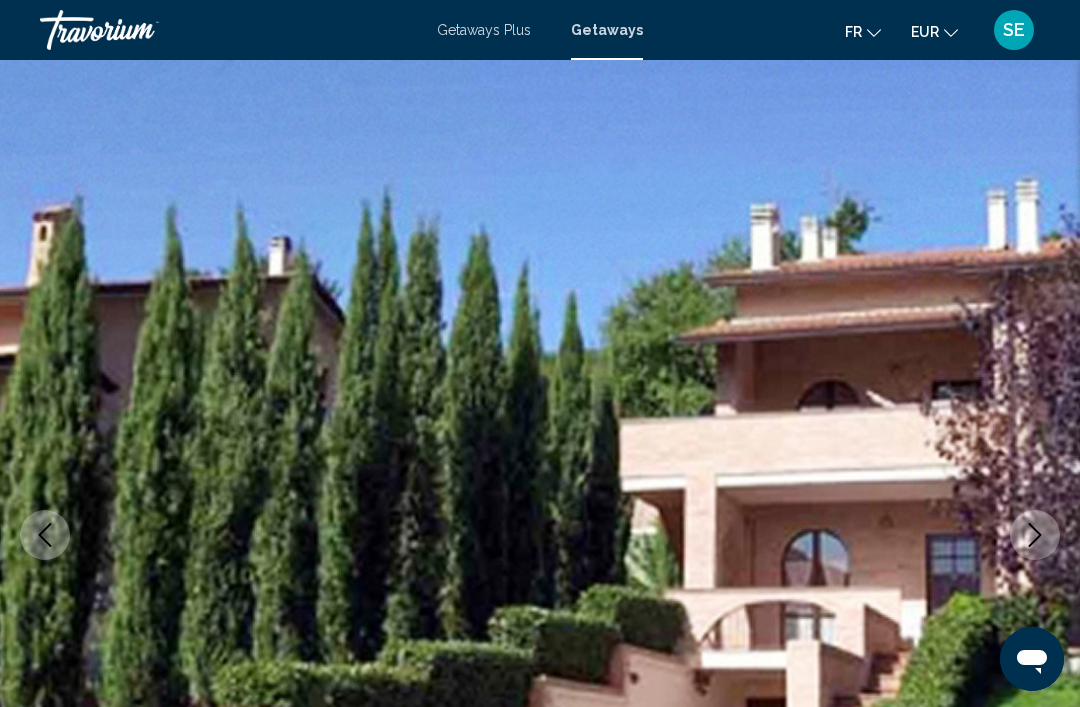 click at bounding box center (1035, 535) 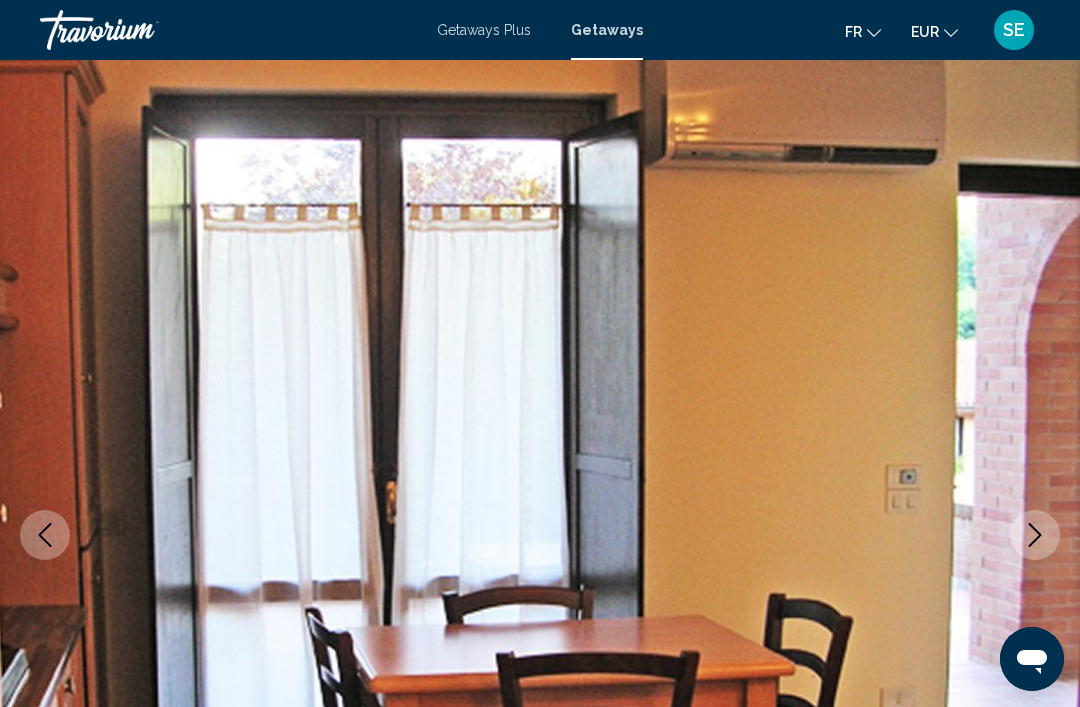 click 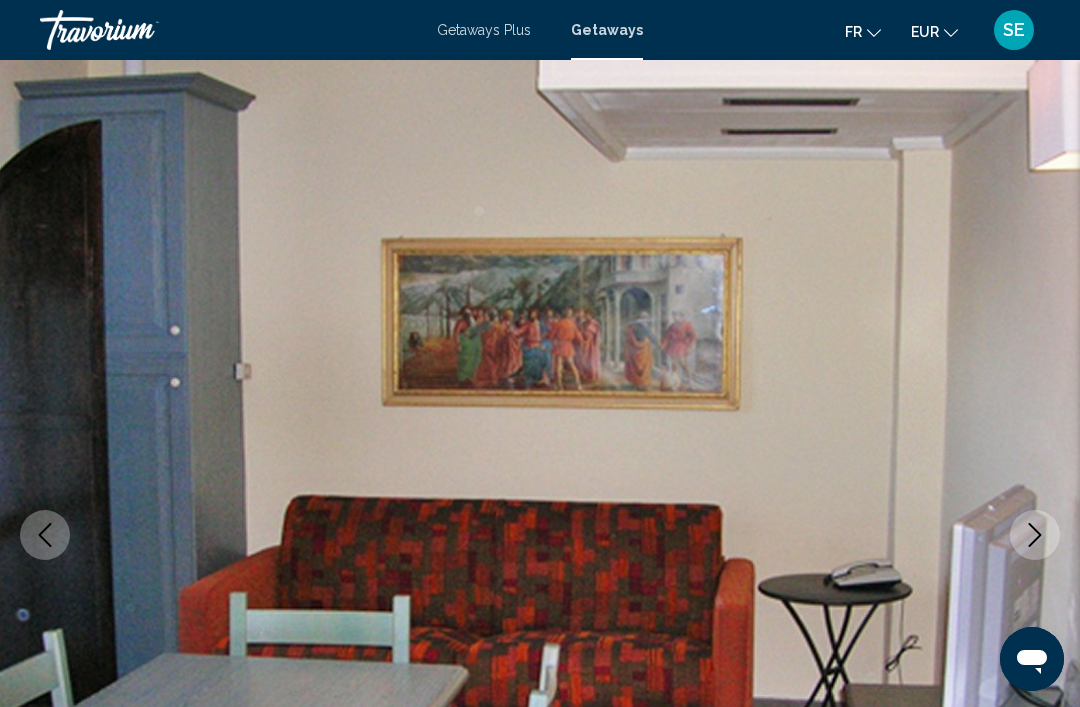click 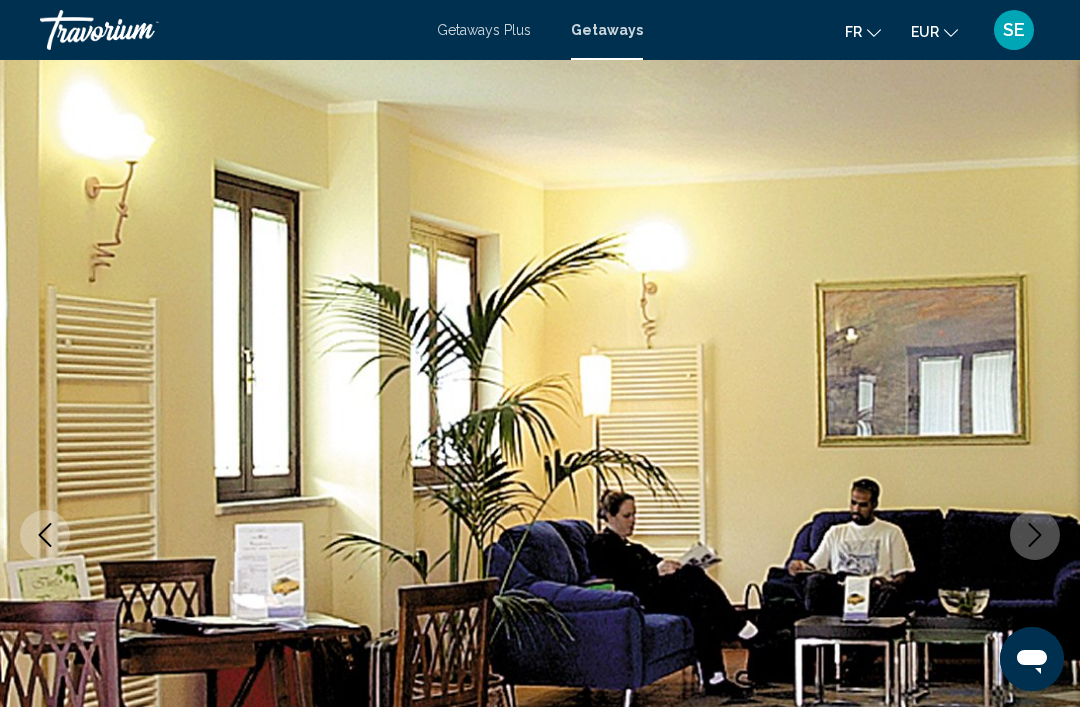click at bounding box center [1035, 535] 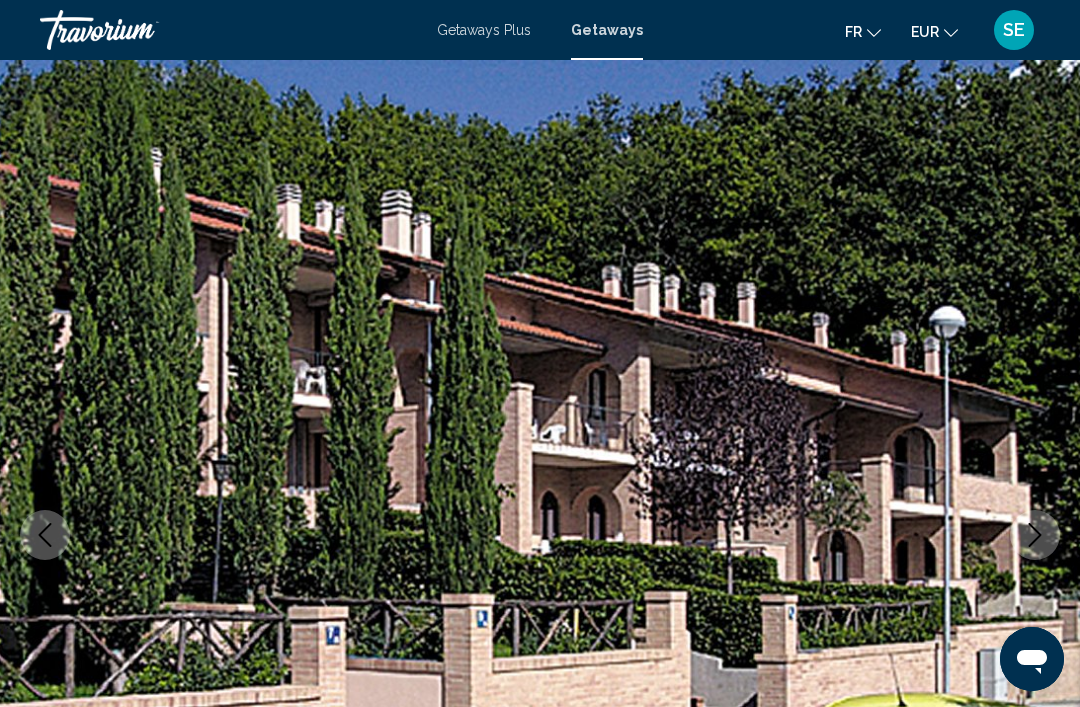 click 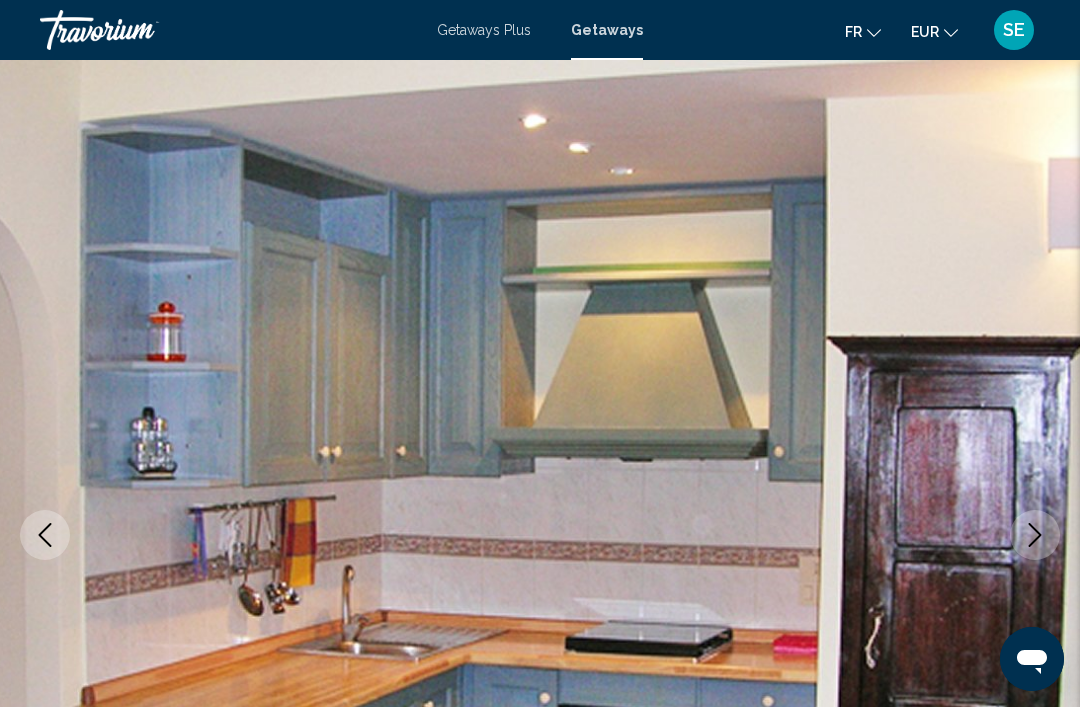 click 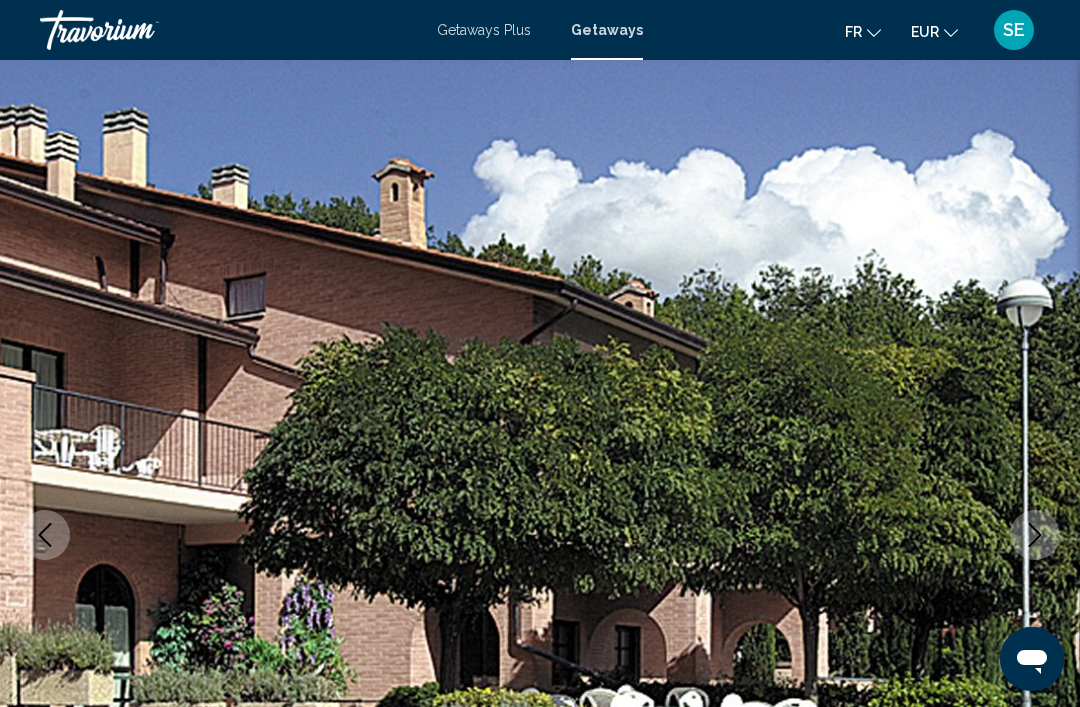click 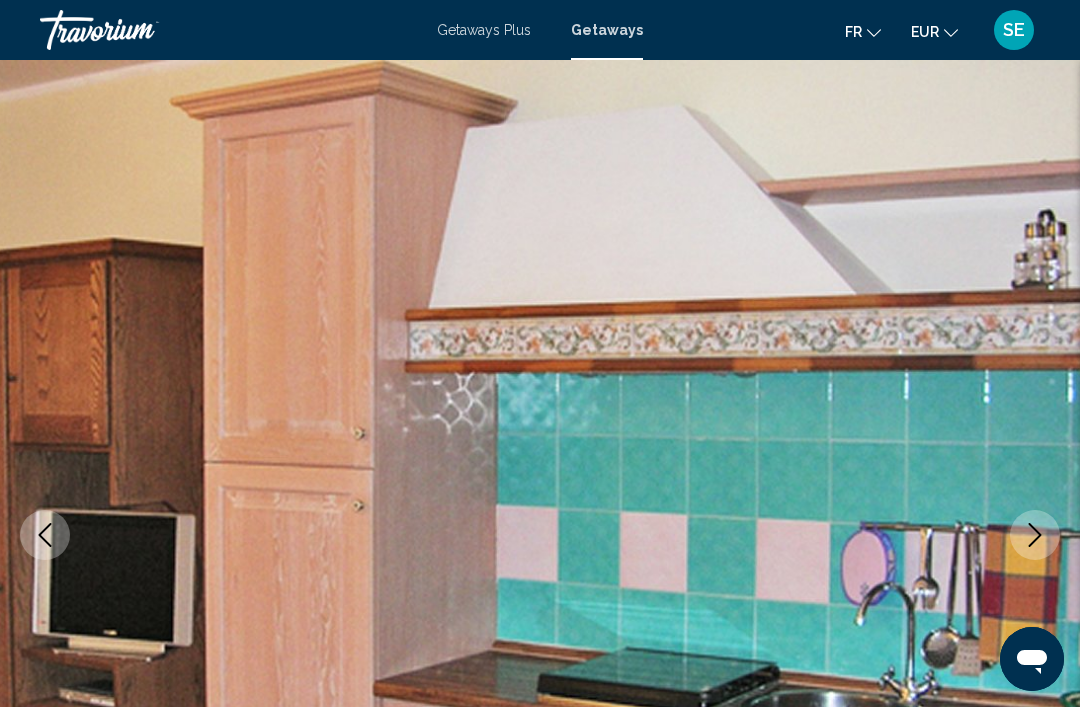 click 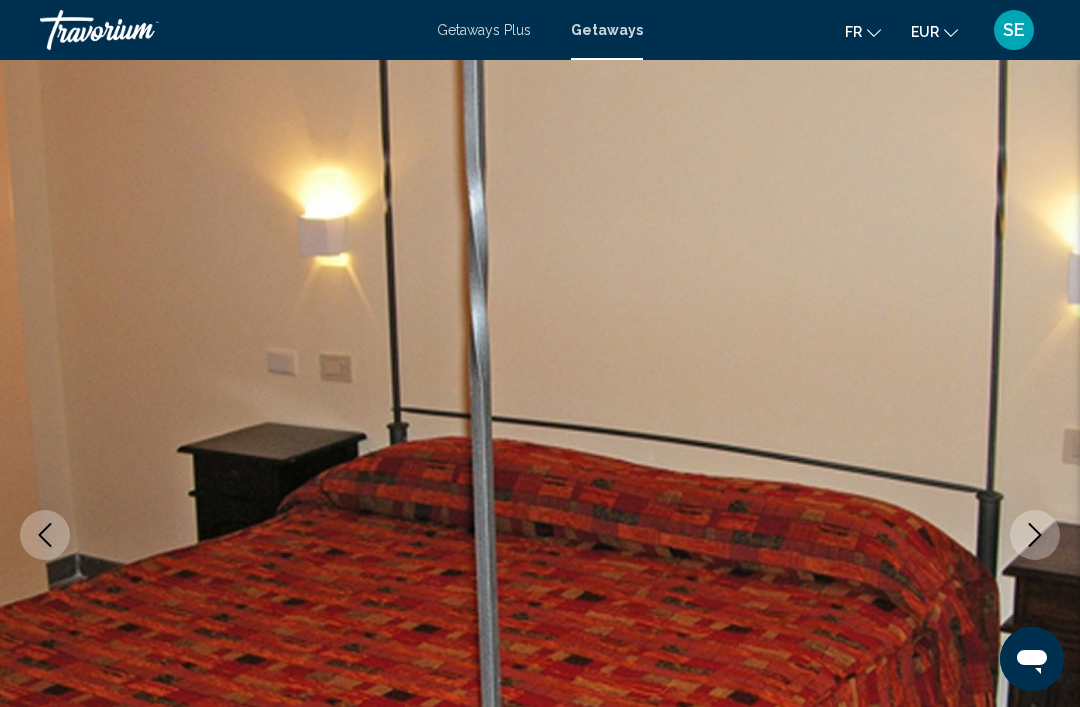 click 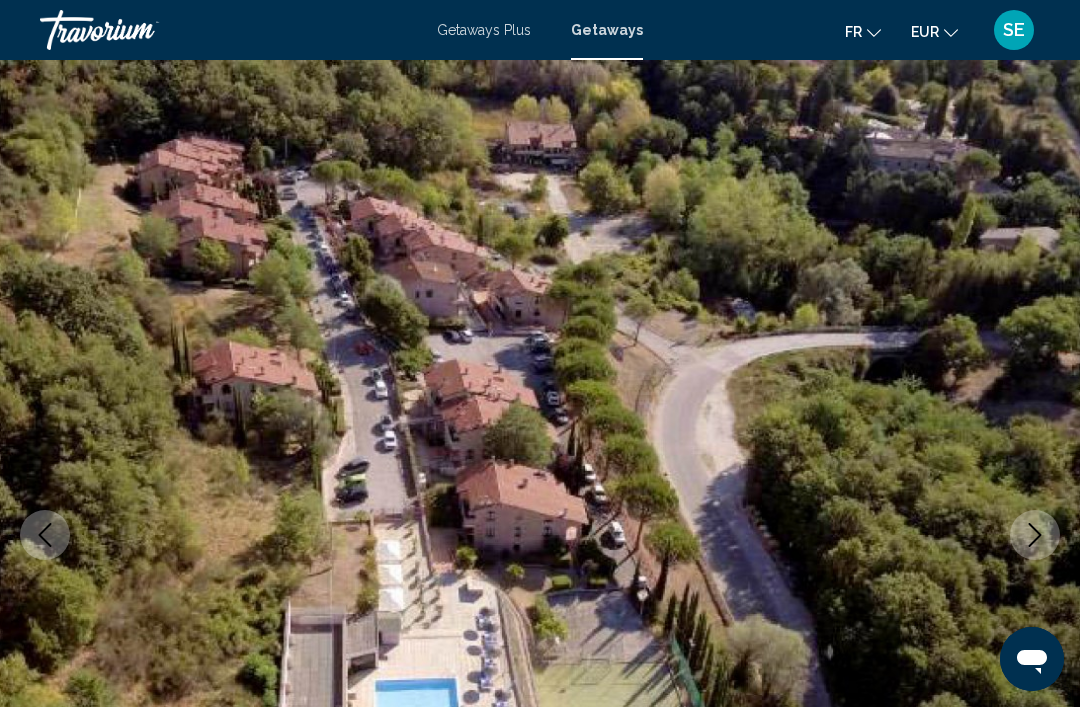 click 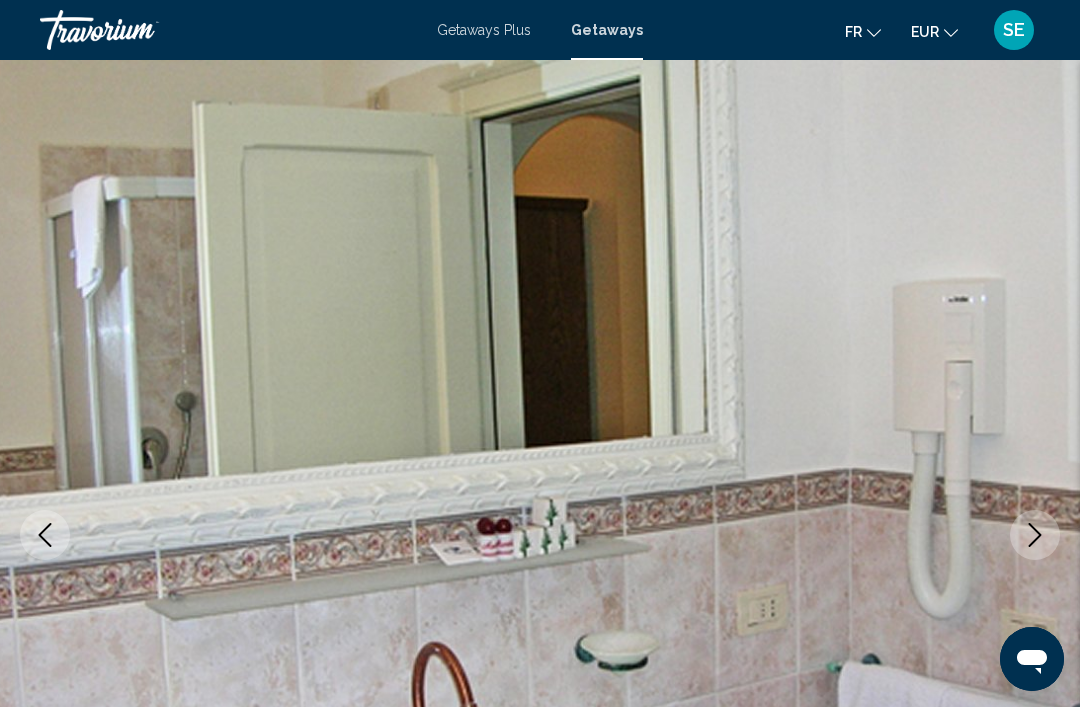 click at bounding box center (1035, 535) 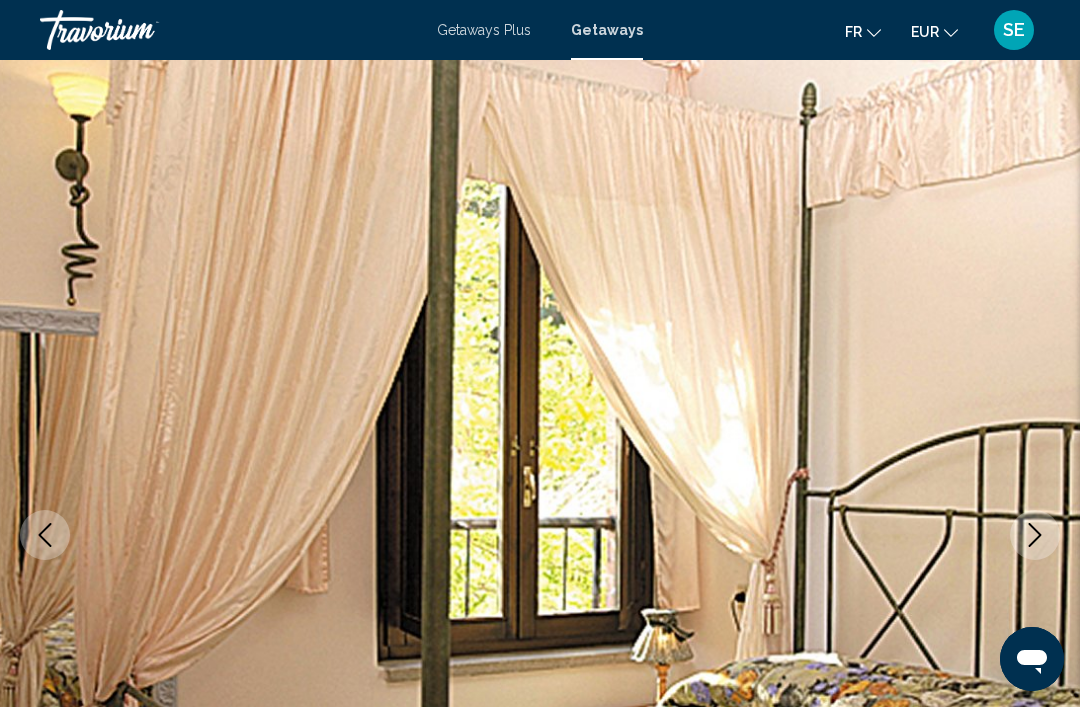 click at bounding box center [1035, 535] 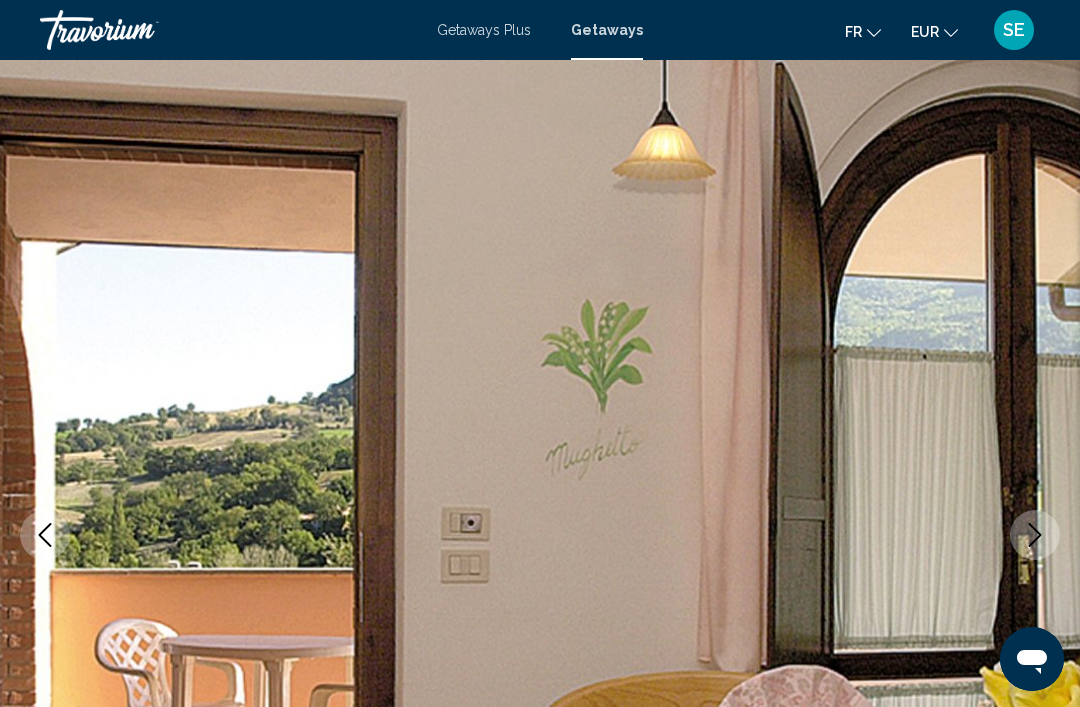 click at bounding box center [540, 535] 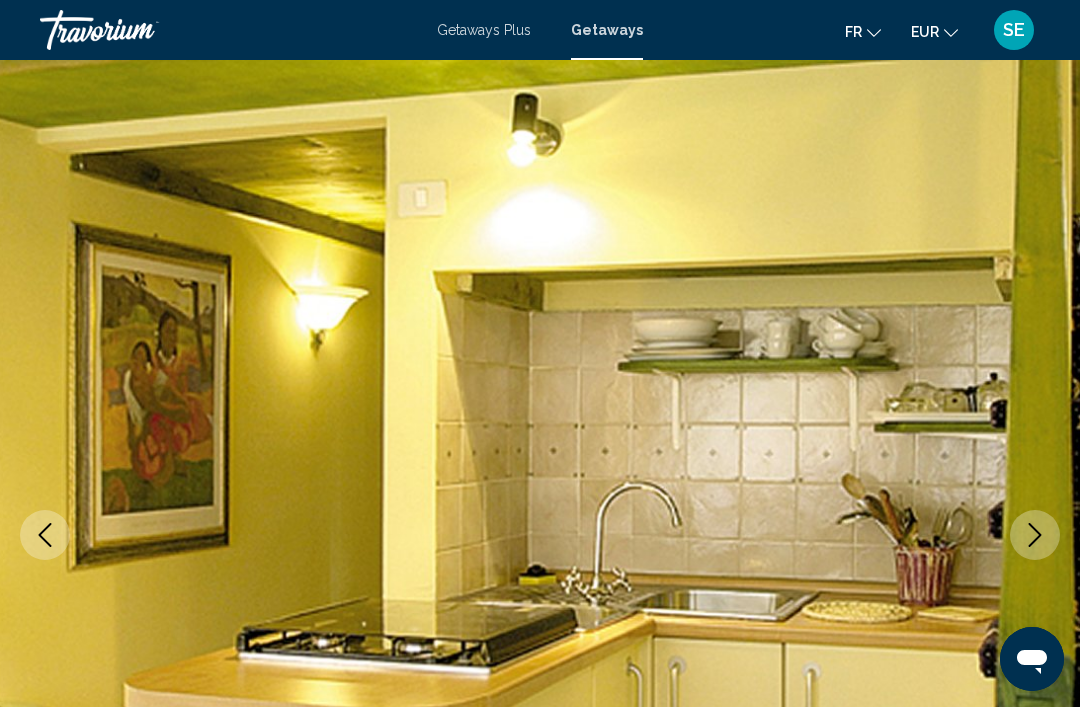 click 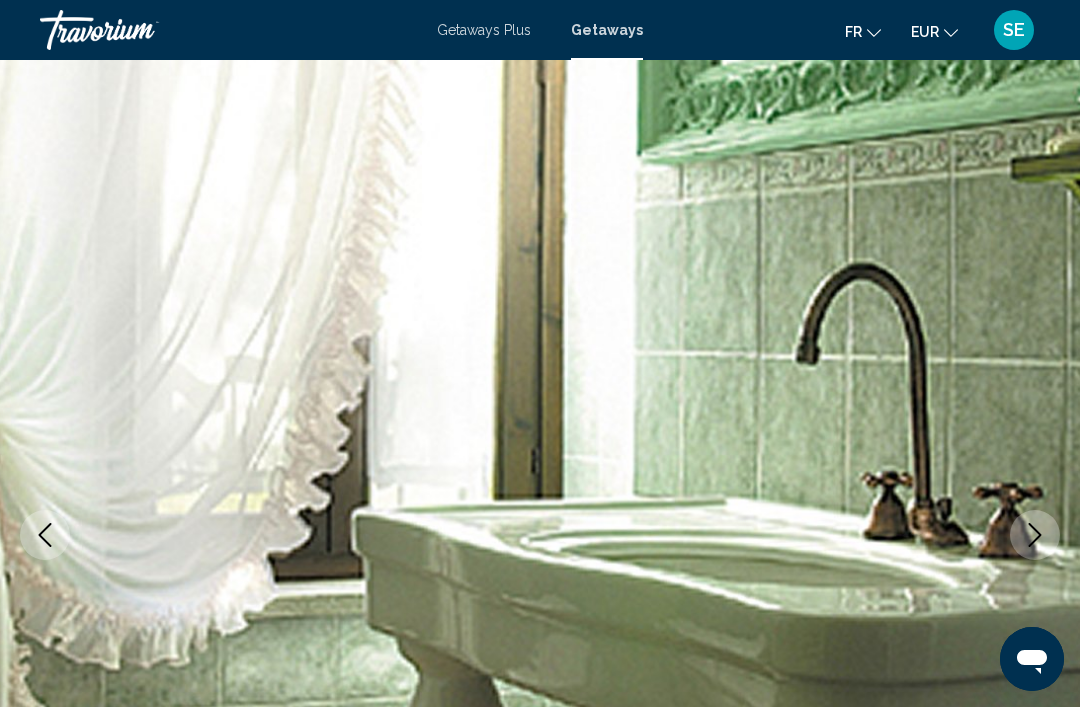 click 